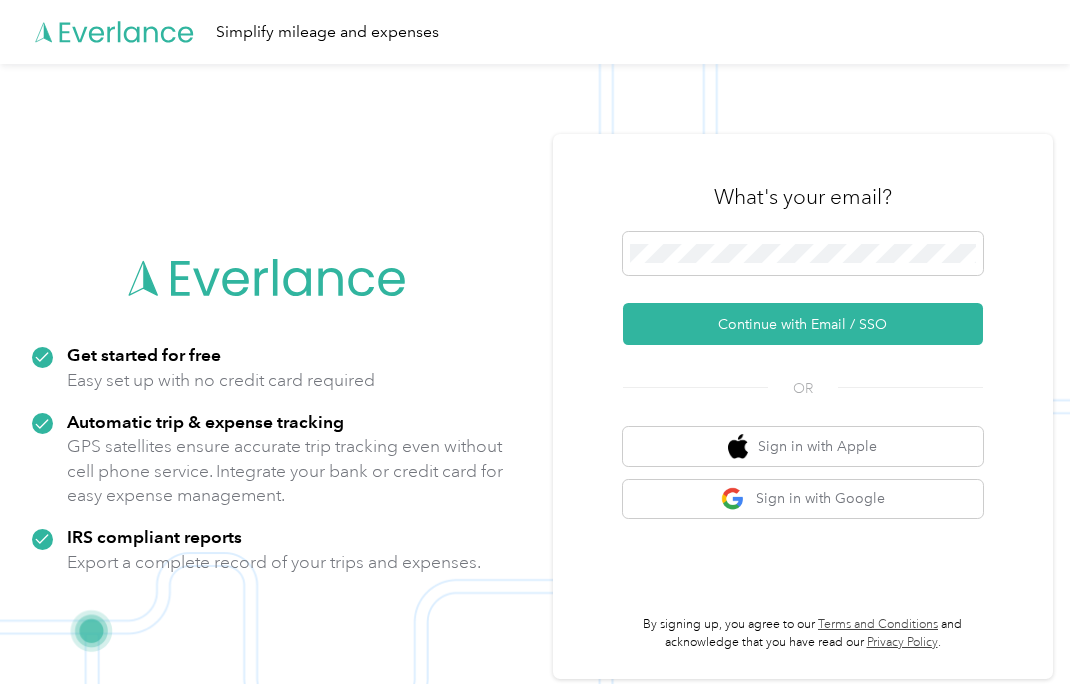 scroll, scrollTop: 0, scrollLeft: 0, axis: both 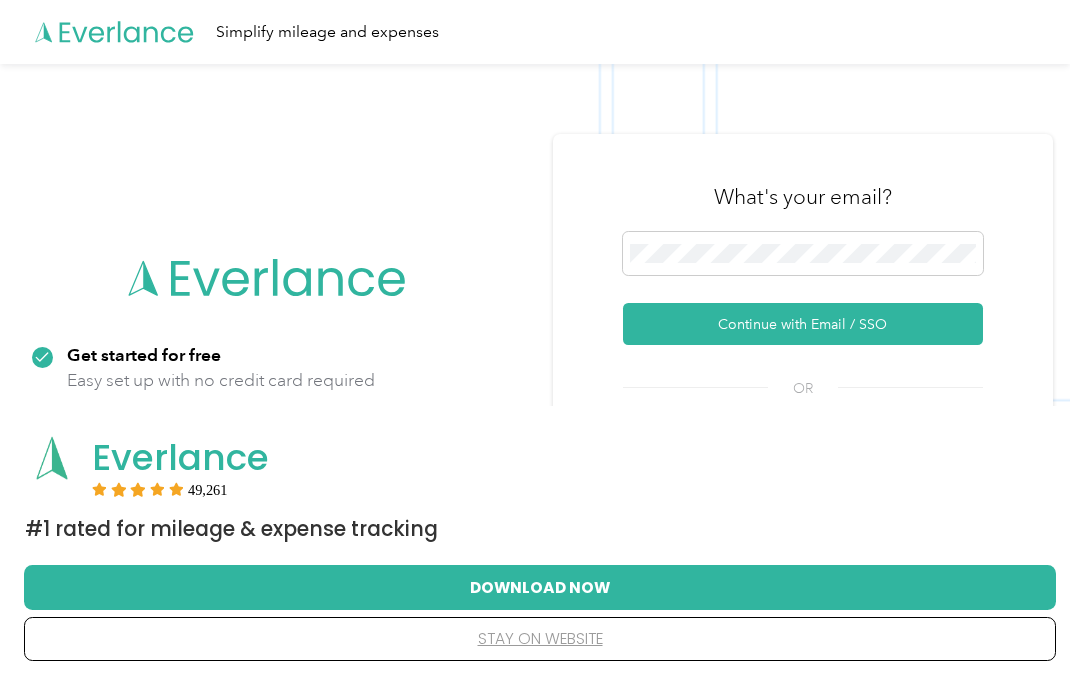 click on "Continue with Email / SSO" at bounding box center [803, 324] 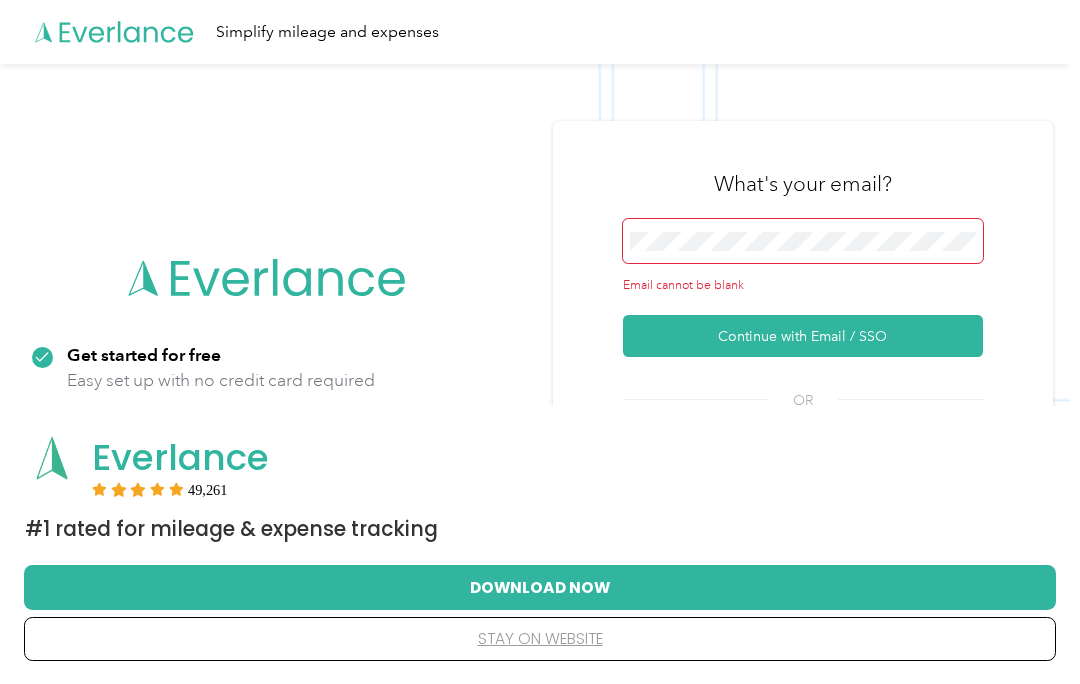 click on "Email cannot be blank" at bounding box center (803, 286) 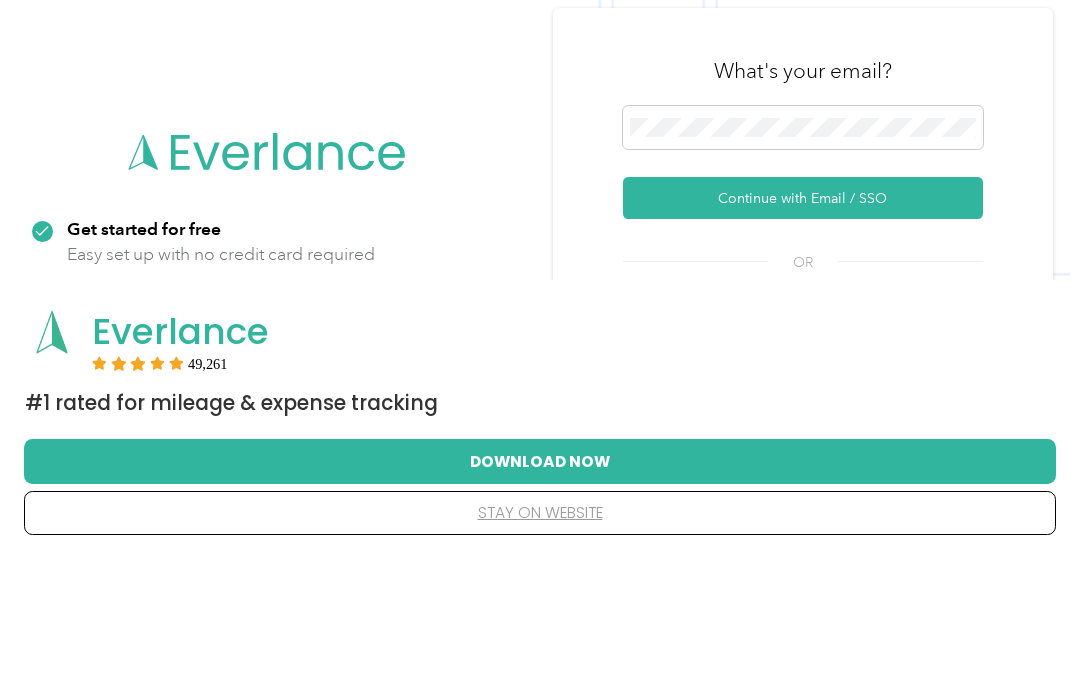 scroll, scrollTop: 126, scrollLeft: 0, axis: vertical 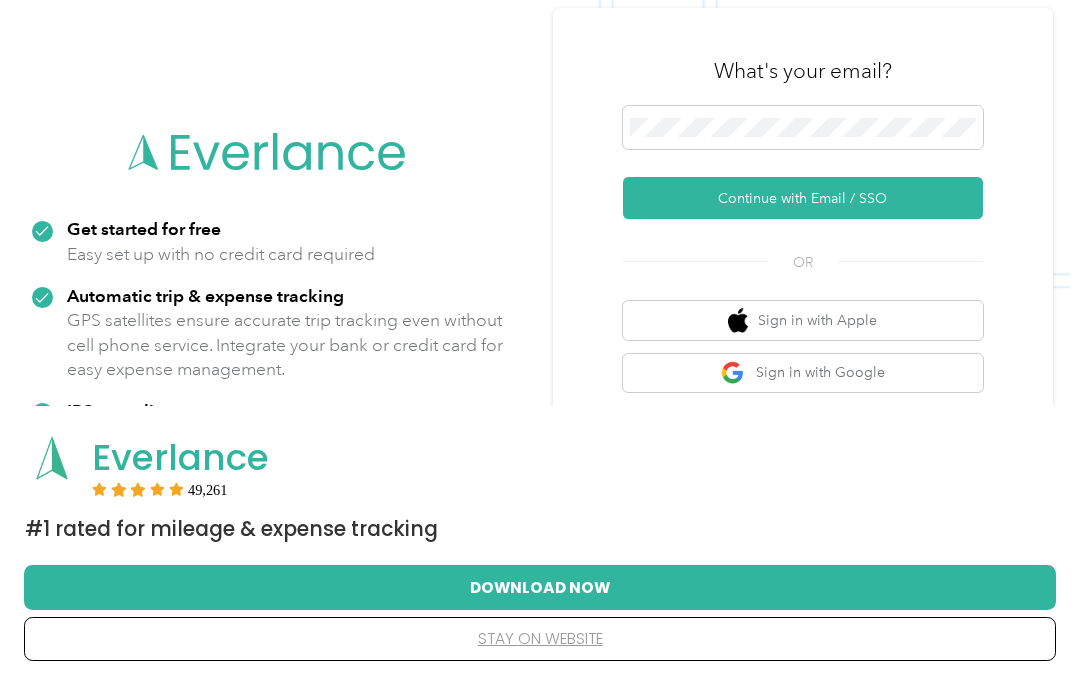click on "stay on website" at bounding box center [540, 639] 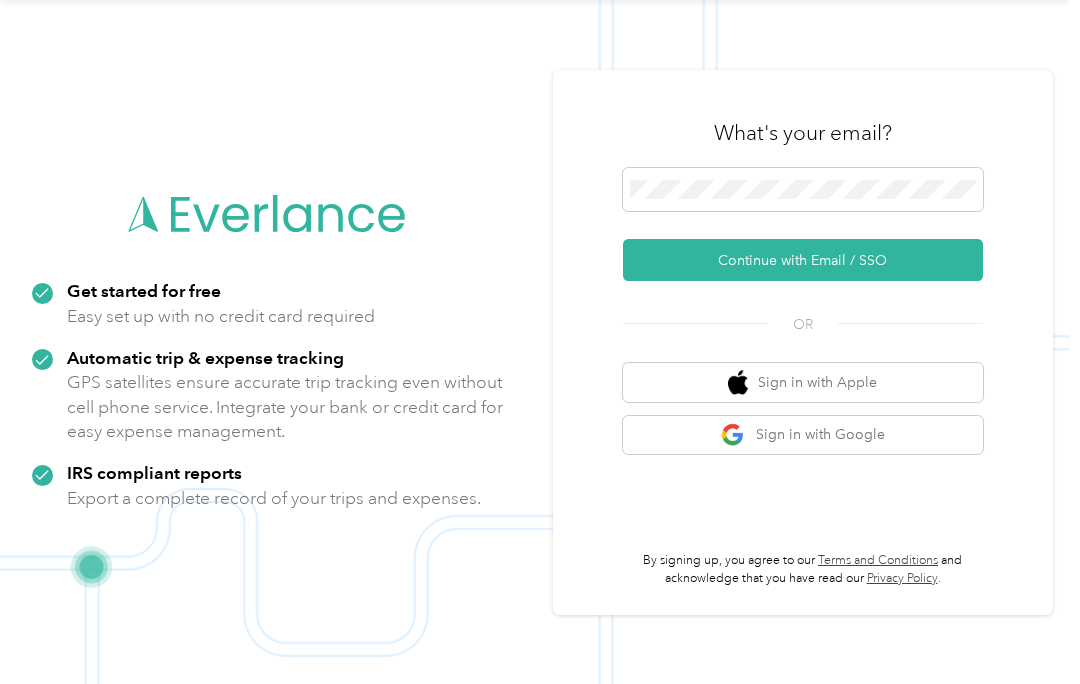 click on "Continue with Email / SSO" at bounding box center (803, 260) 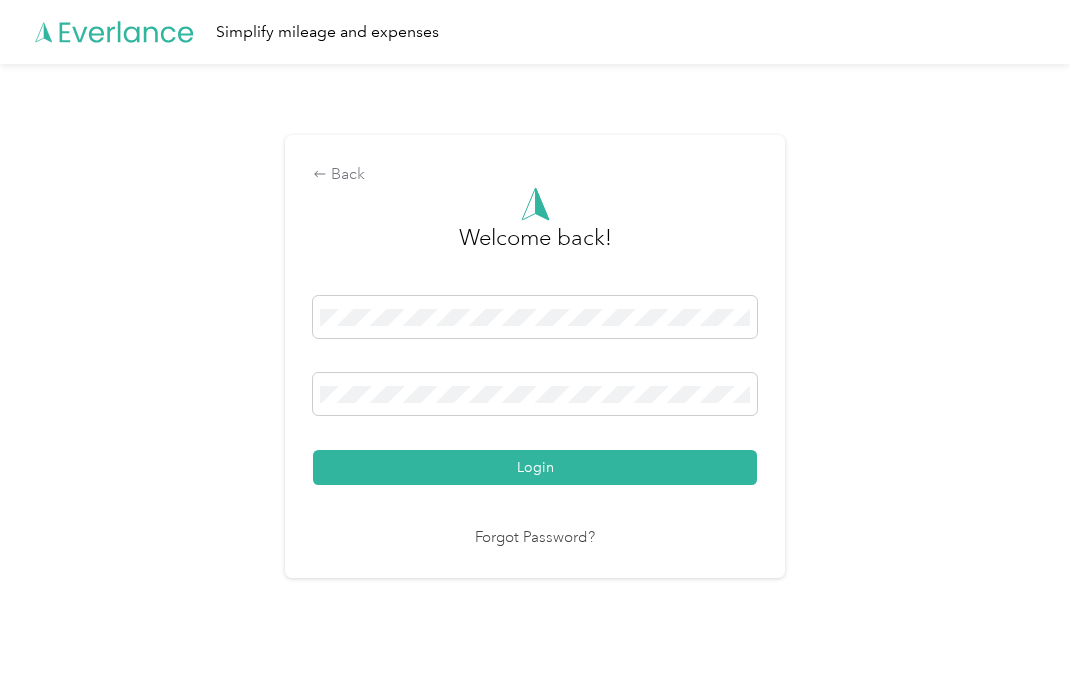 scroll, scrollTop: 0, scrollLeft: 0, axis: both 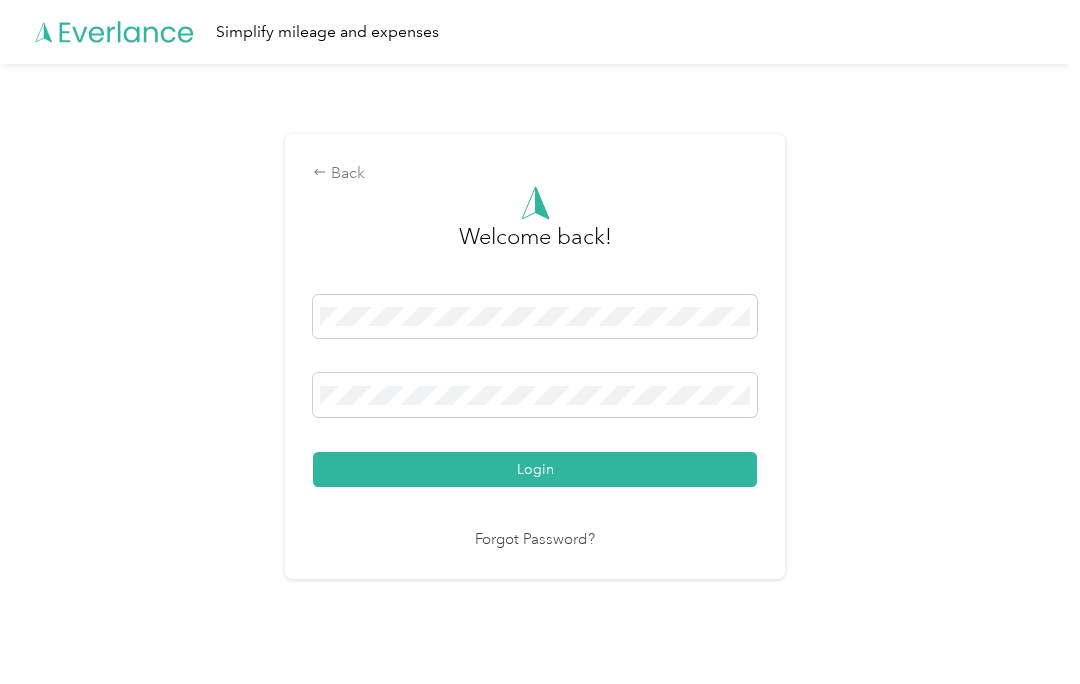 click on "Login" at bounding box center (535, 469) 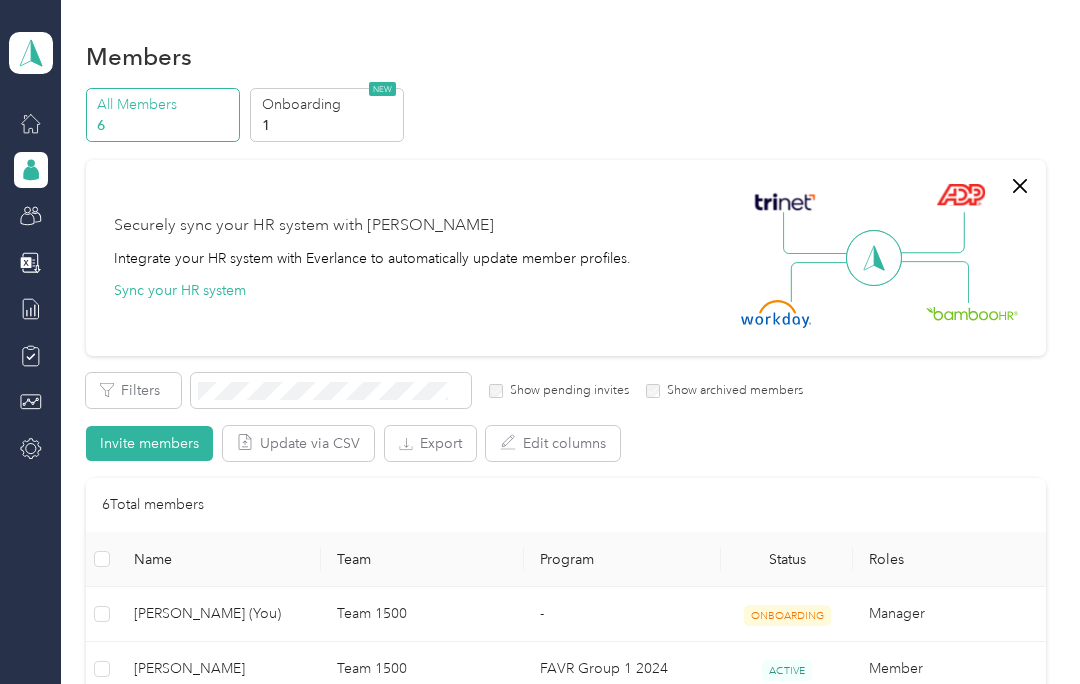 scroll, scrollTop: 0, scrollLeft: 0, axis: both 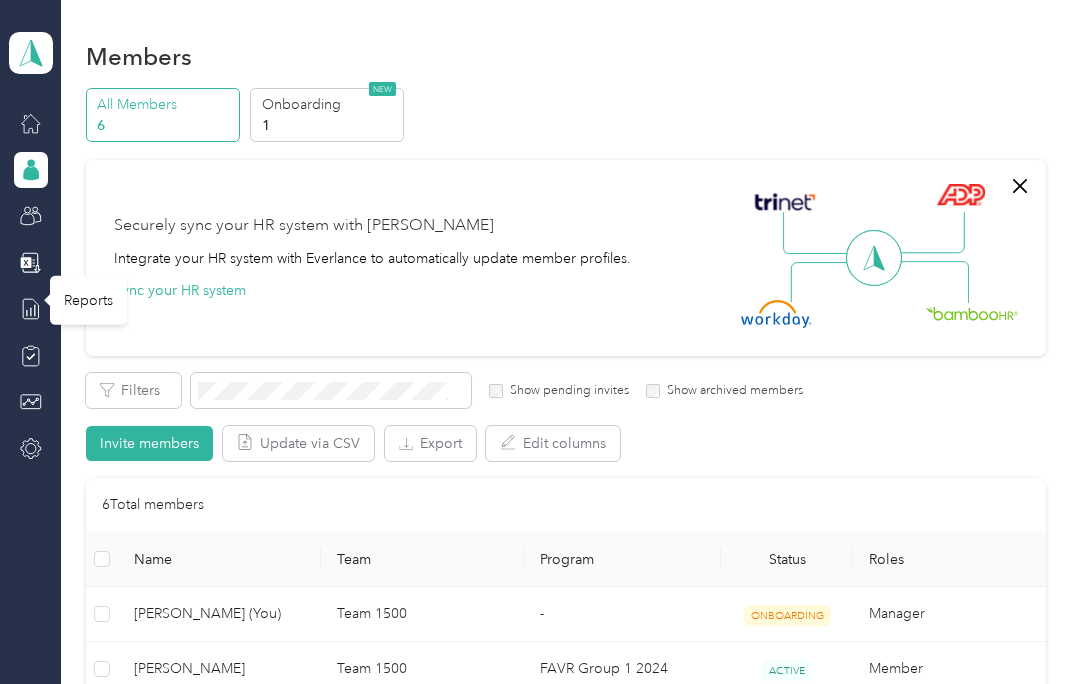 click 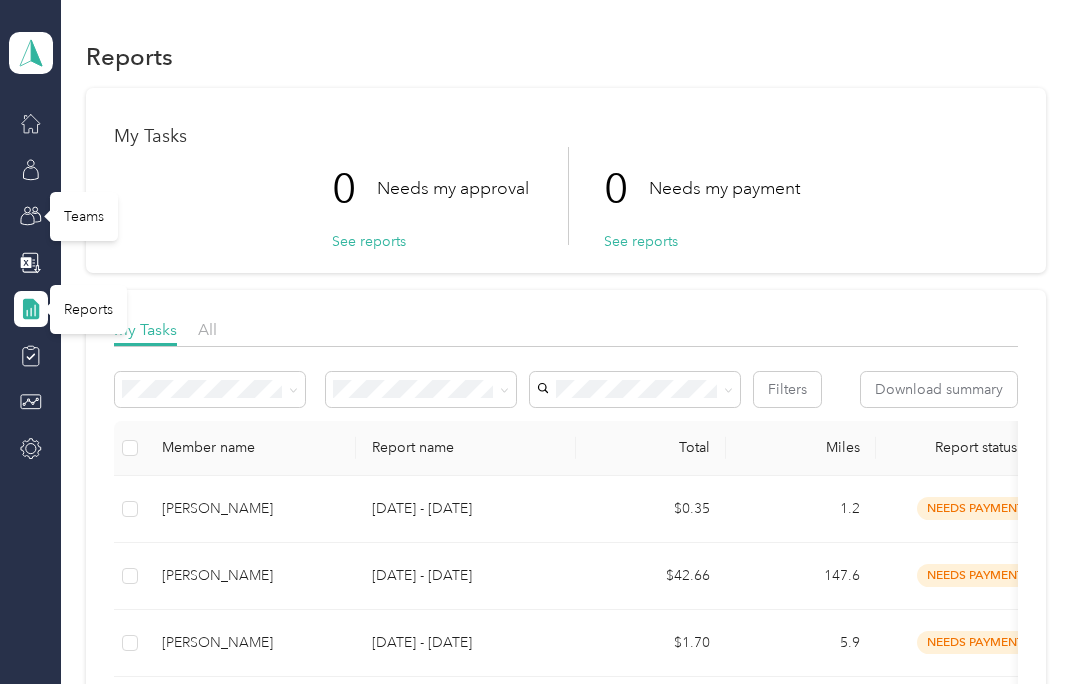 click 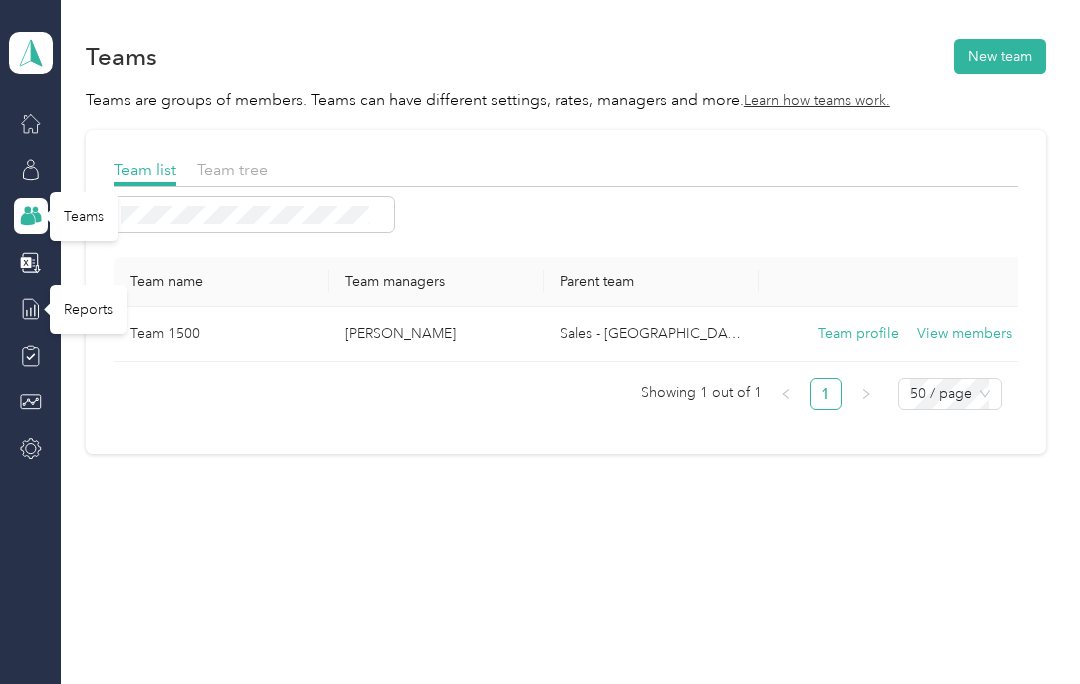 click at bounding box center [31, 170] 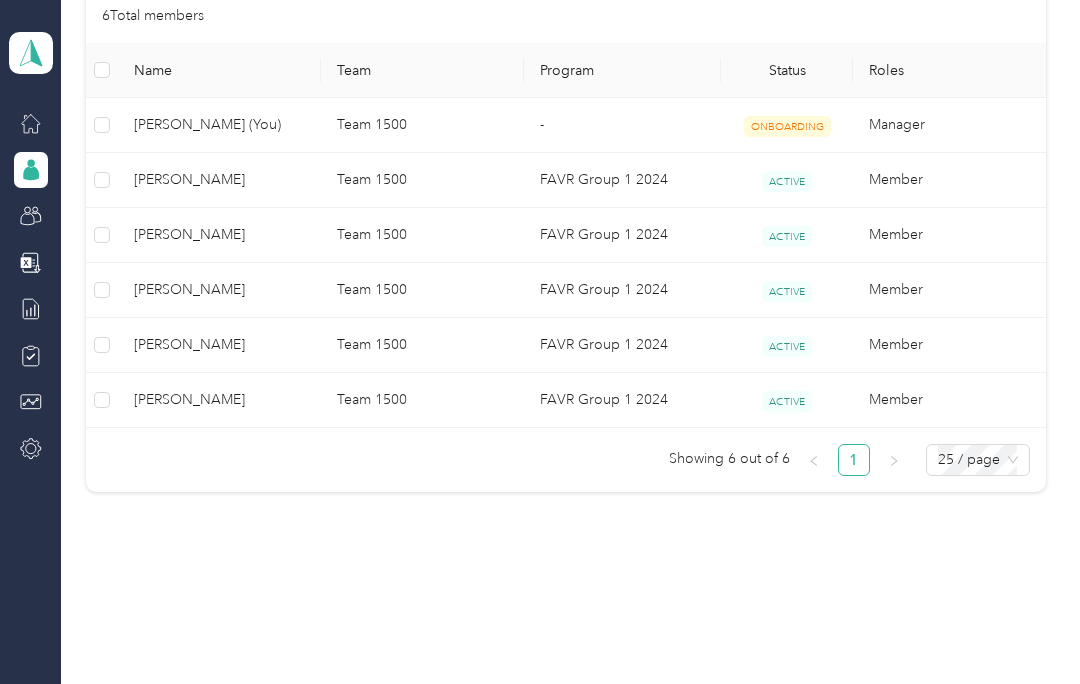 scroll, scrollTop: 494, scrollLeft: 0, axis: vertical 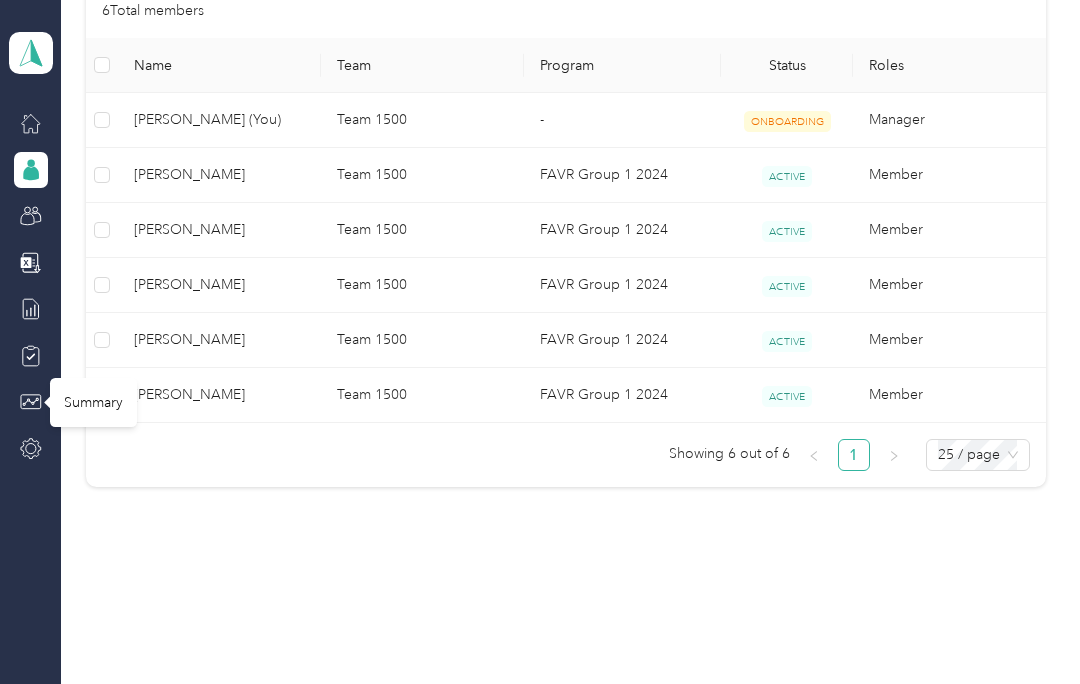 click 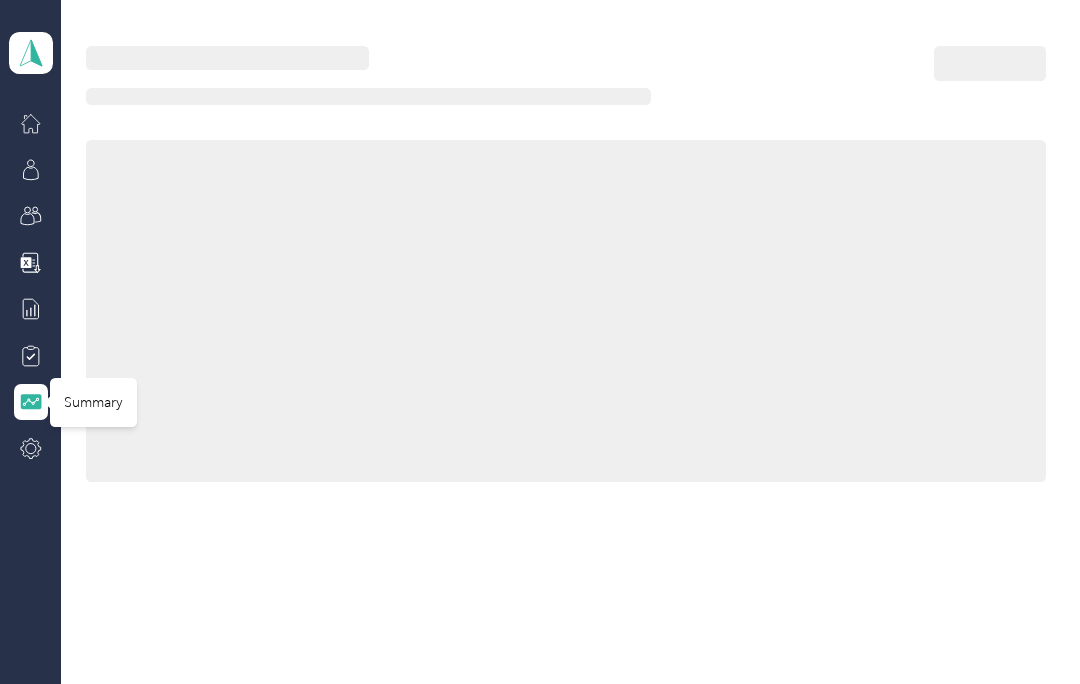 scroll, scrollTop: 0, scrollLeft: 0, axis: both 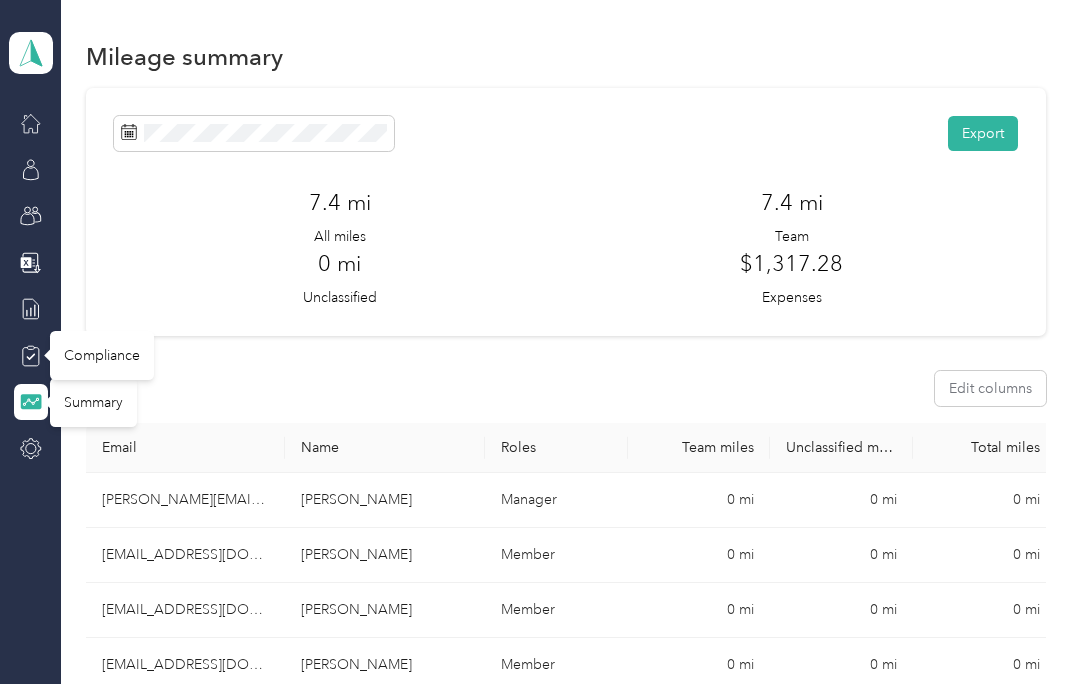 click 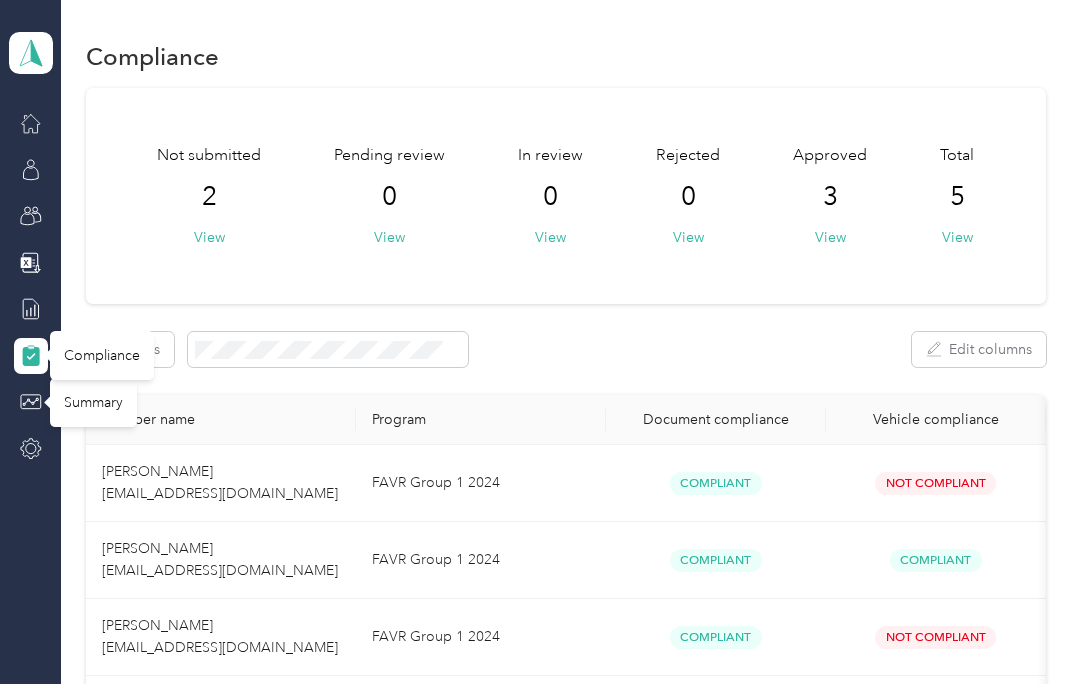 scroll, scrollTop: 0, scrollLeft: 0, axis: both 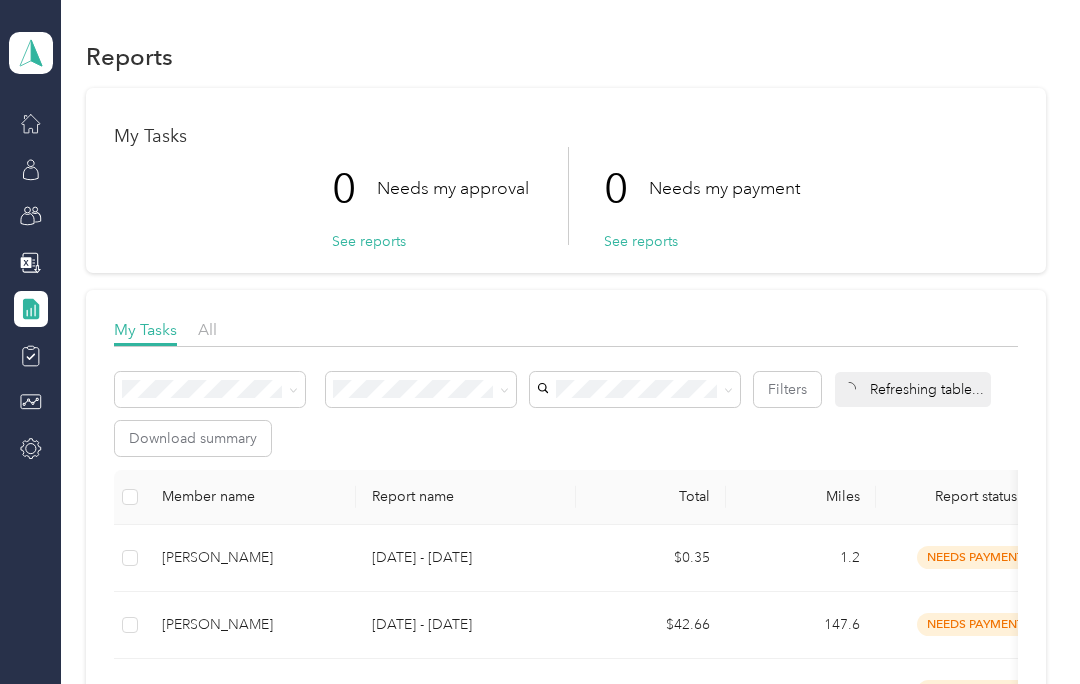 click 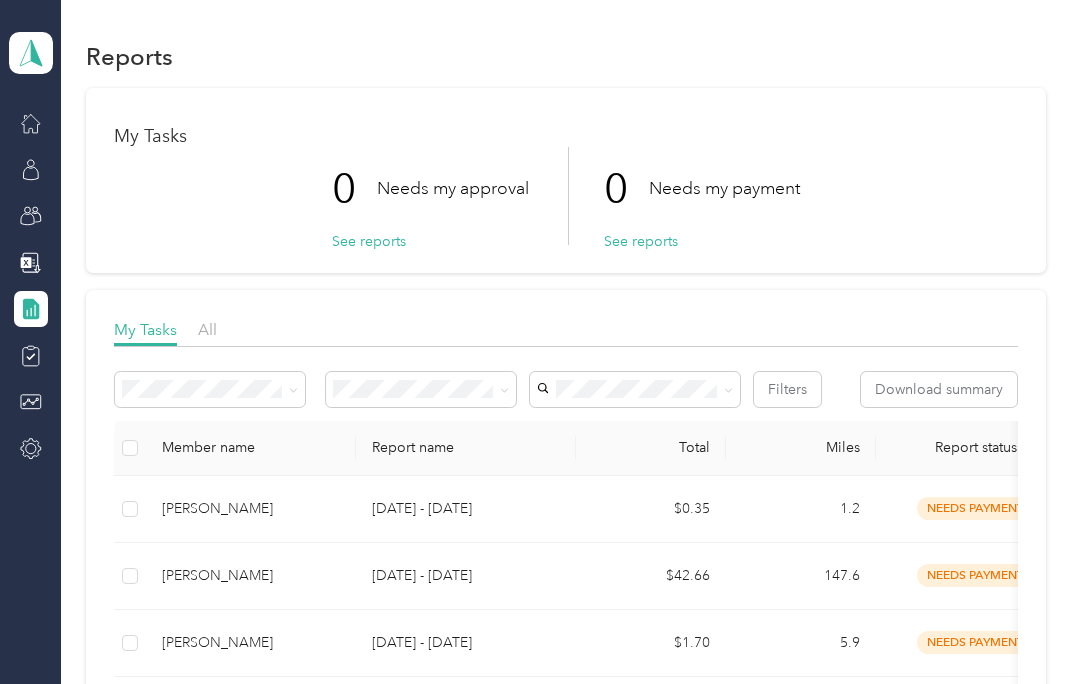scroll, scrollTop: -3, scrollLeft: 0, axis: vertical 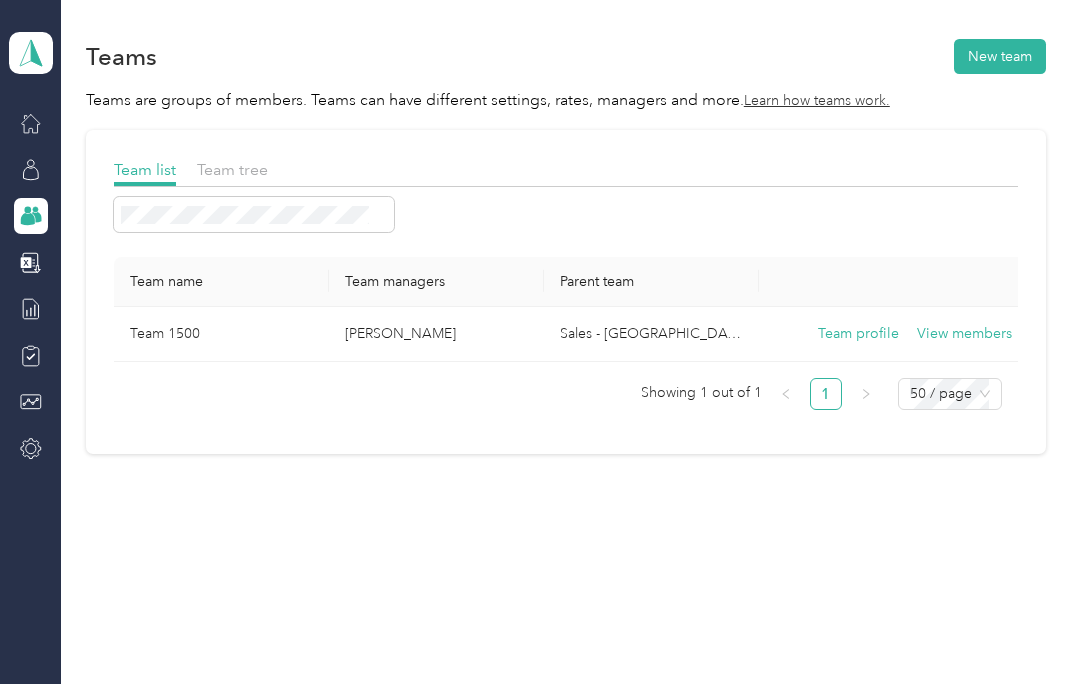 click at bounding box center [31, 216] 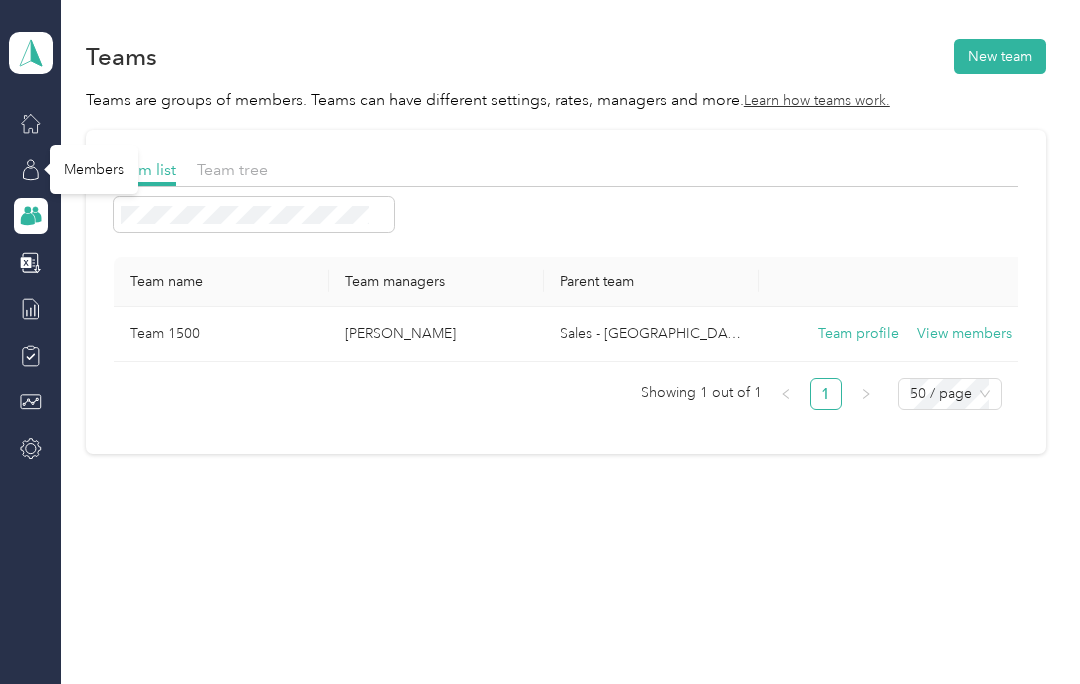 click 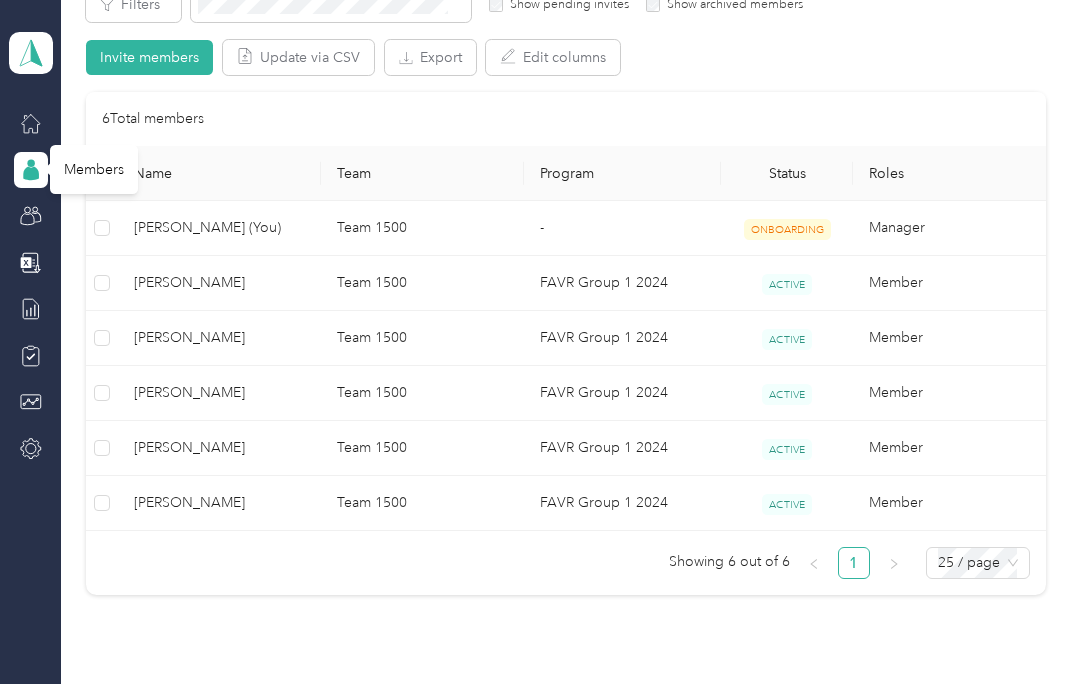 scroll, scrollTop: 389, scrollLeft: 0, axis: vertical 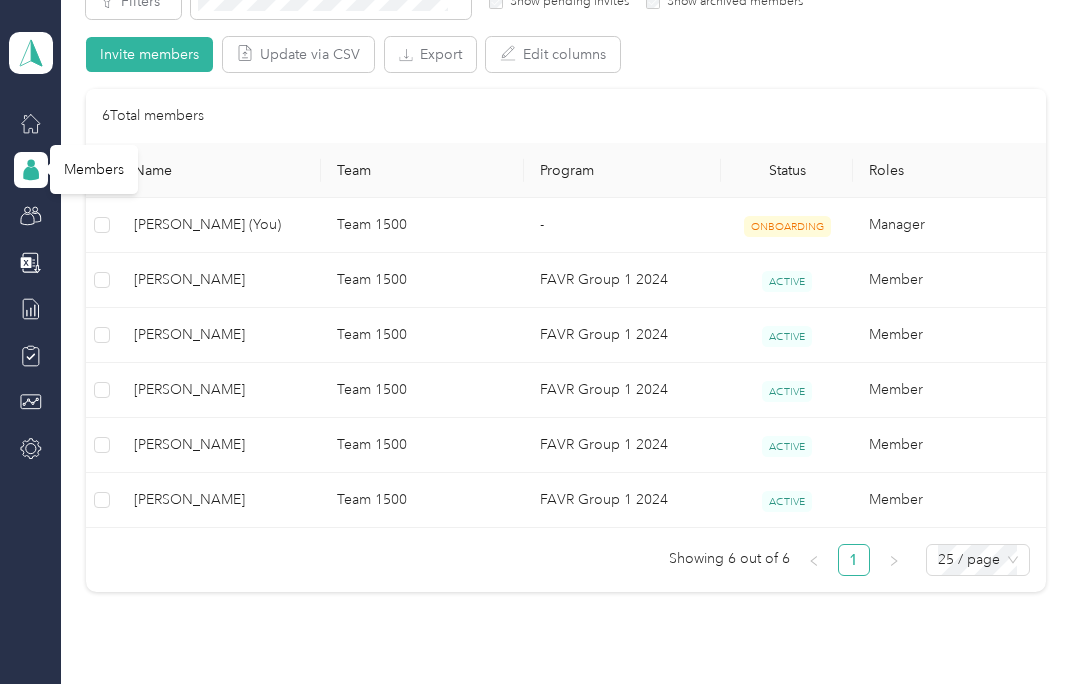 click on "[PERSON_NAME]" at bounding box center (219, 390) 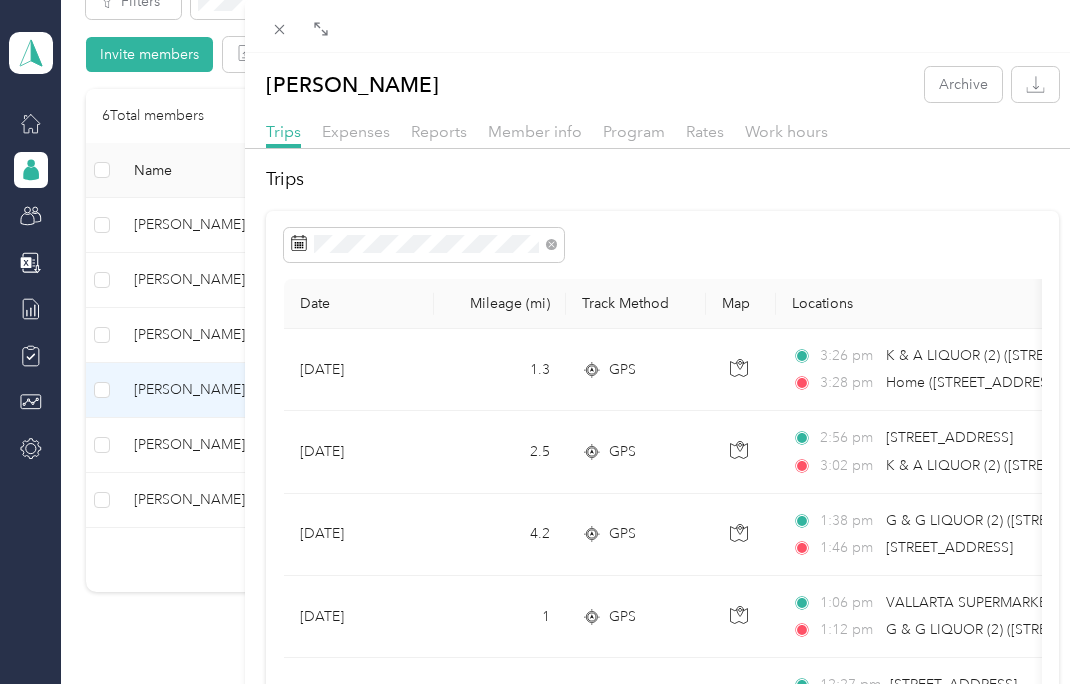 click on "[PERSON_NAME] Archive Trips Expenses Reports Member info Program Rates Work hours Trips Date Mileage (mi) Track Method Map Locations Mileage value Purpose               [DATE] 1.3 GPS 3:26 pm K & A LIQUOR (2) ([GEOGRAPHIC_DATA][PERSON_NAME]) 3:28 pm Home ([STREET_ADDRESS][PERSON_NAME]) $0.36 [PERSON_NAME] Sales [DATE] 2.5 GPS 2:56 pm [STREET_ADDRESS] 3:02 pm K & A LIQUOR (2) ([STREET_ADDRESS][PERSON_NAME]) $0.69 [PERSON_NAME] Sales [DATE] 4.2 GPS 1:38 pm G & G LIQUOR (2) ([STREET_ADDRESS][PERSON_NAME]) 1:46 pm [STREET_ADDRESS][PERSON_NAME] $1.17 [PERSON_NAME] Sales [DATE] 1 GPS 1:06 pm VALLARTA SUPERMARKETS #49 ([STREET_ADDRESS]) 1:12 pm G & G LIQUOR (2) ([STREET_ADDRESS][PERSON_NAME]) $0.28 [PERSON_NAME] Sales [DATE] 4.8 GPS 12:27 pm [STREET_ADDRESS] 12:40 pm [STREET_ADDRESS][PERSON_NAME] $1.33 [PERSON_NAME] Sales [DATE] 1.9 GPS 11:38 am [STREET_ADDRESS][PERSON_NAME] 11:40 am $0.53 0.5 GPS" at bounding box center [540, 342] 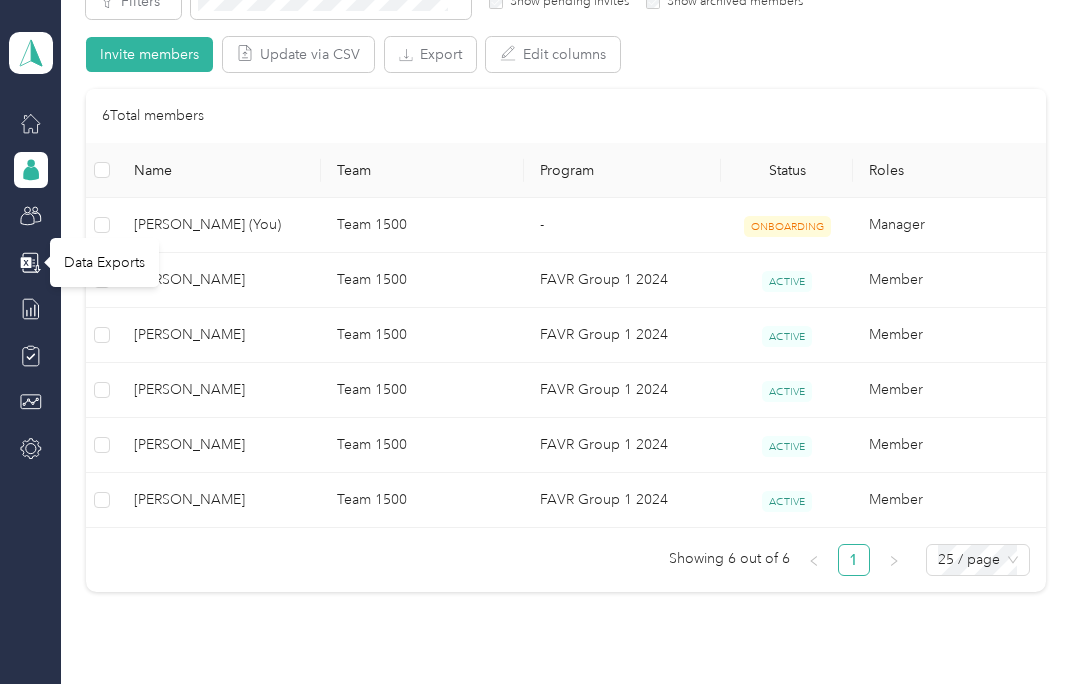 click 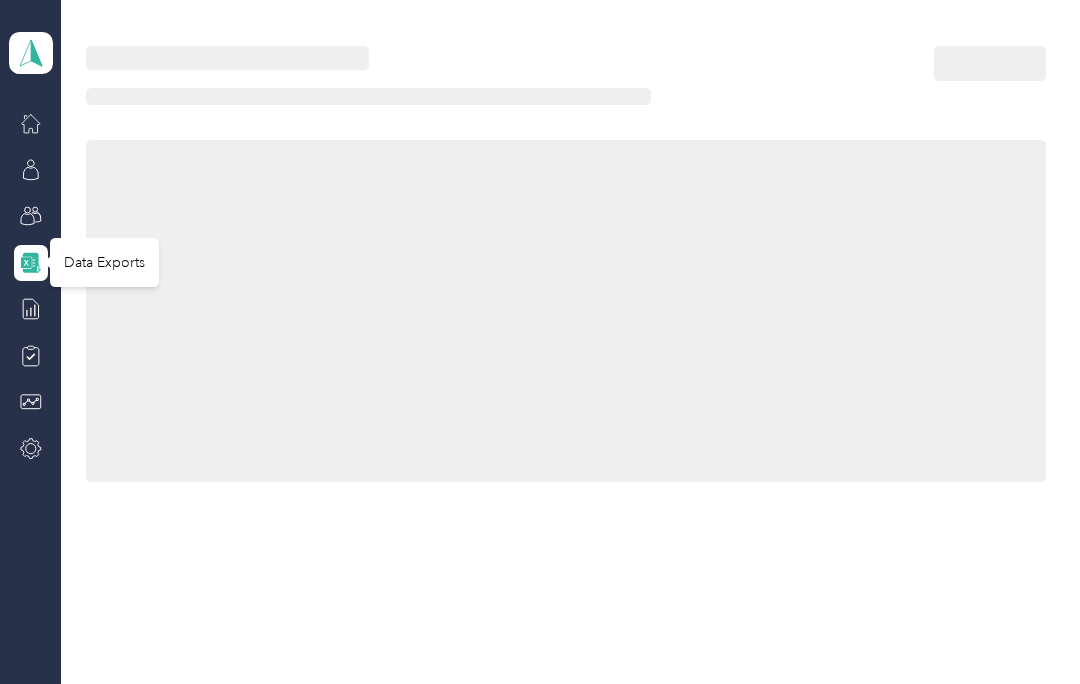 scroll, scrollTop: 0, scrollLeft: 0, axis: both 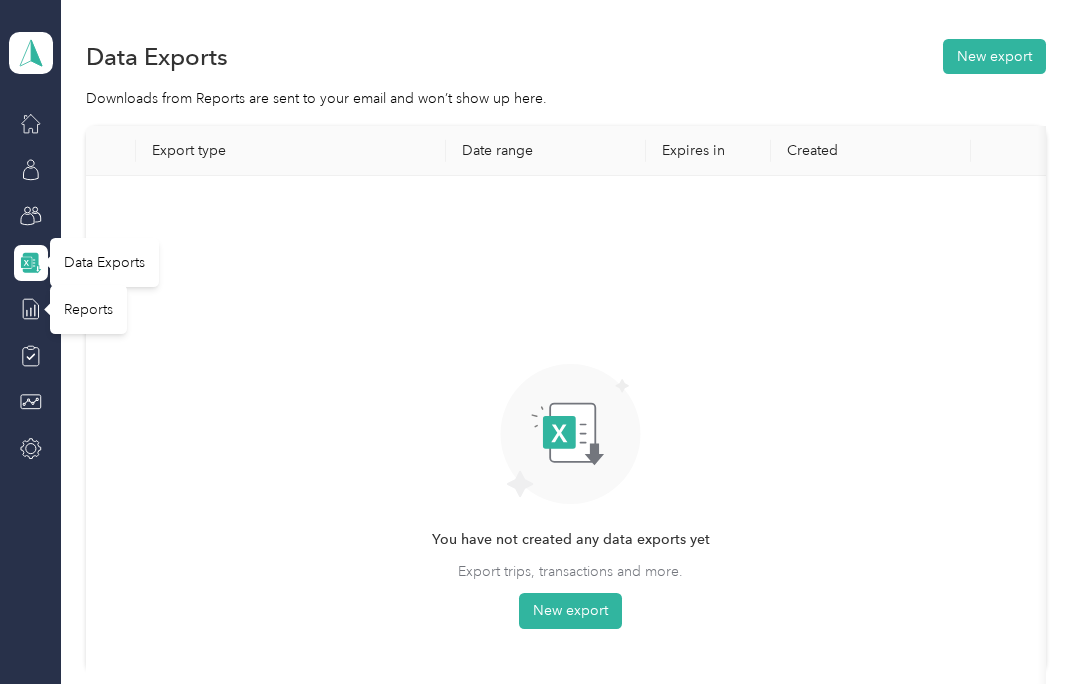 click 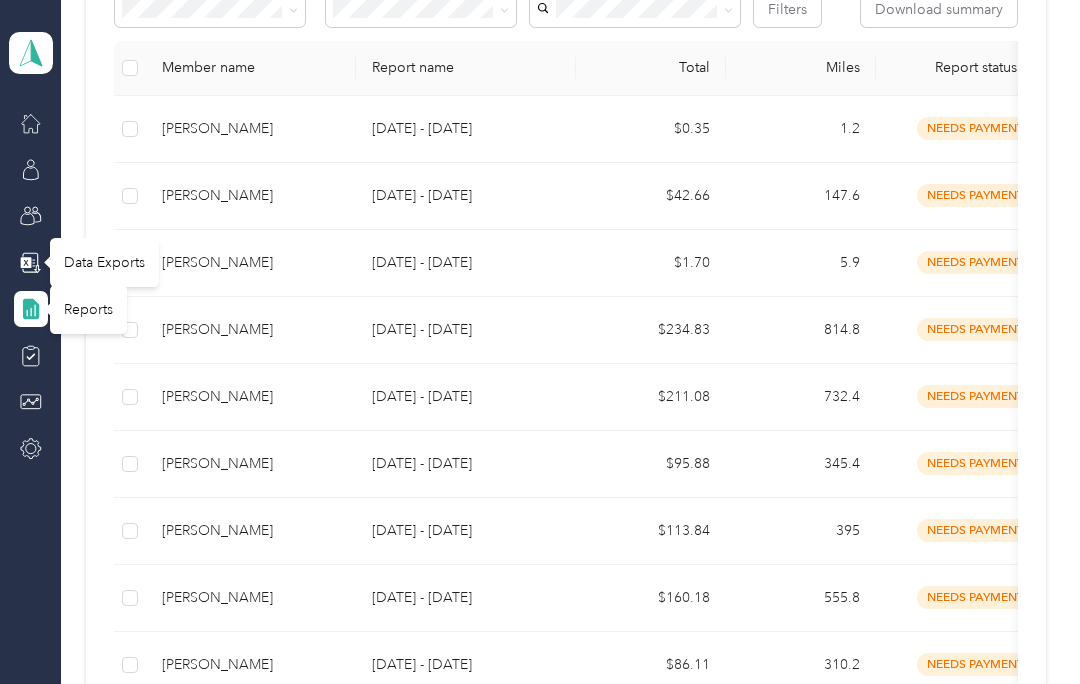 scroll, scrollTop: 509, scrollLeft: 0, axis: vertical 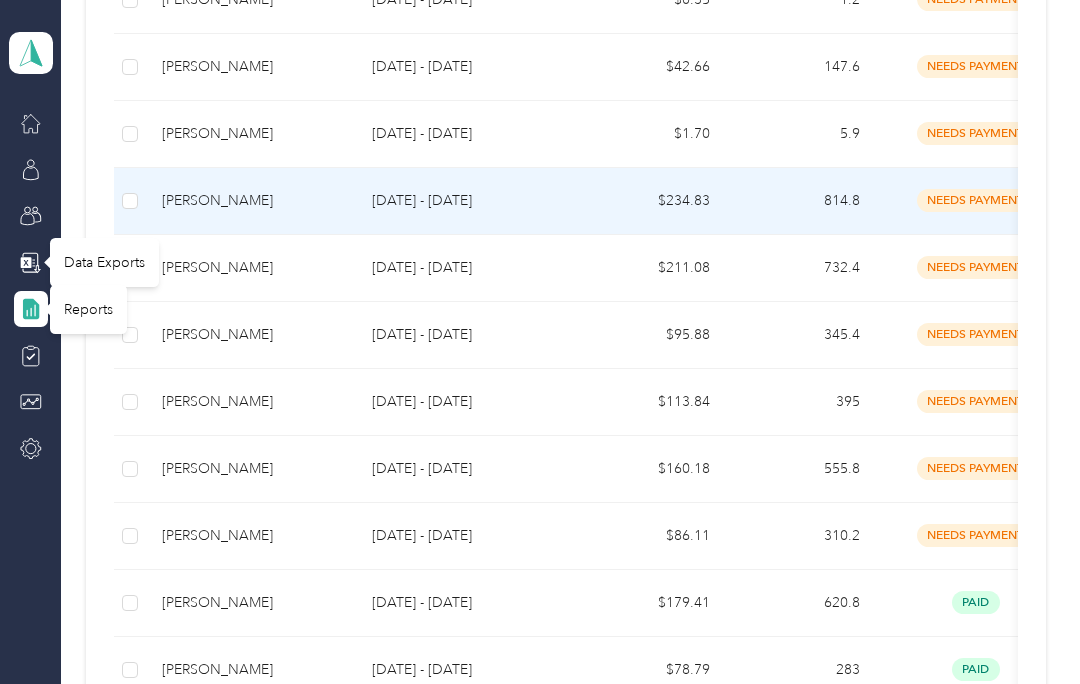 click on "needs payment" at bounding box center [976, 200] 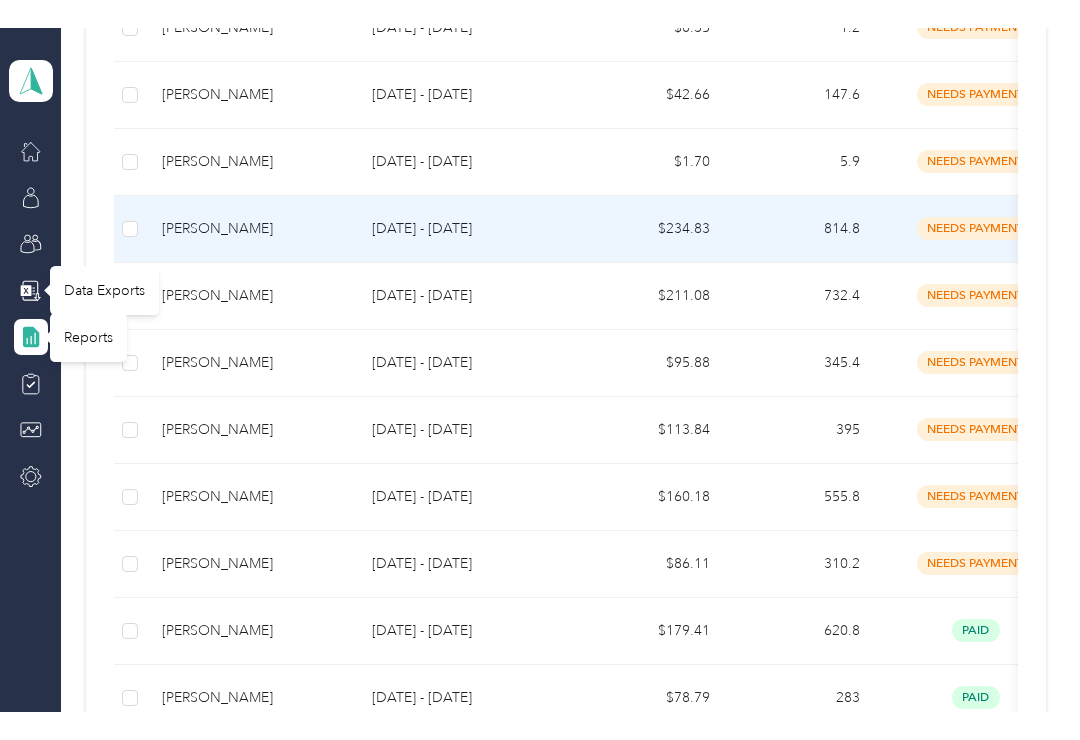 scroll, scrollTop: 0, scrollLeft: 0, axis: both 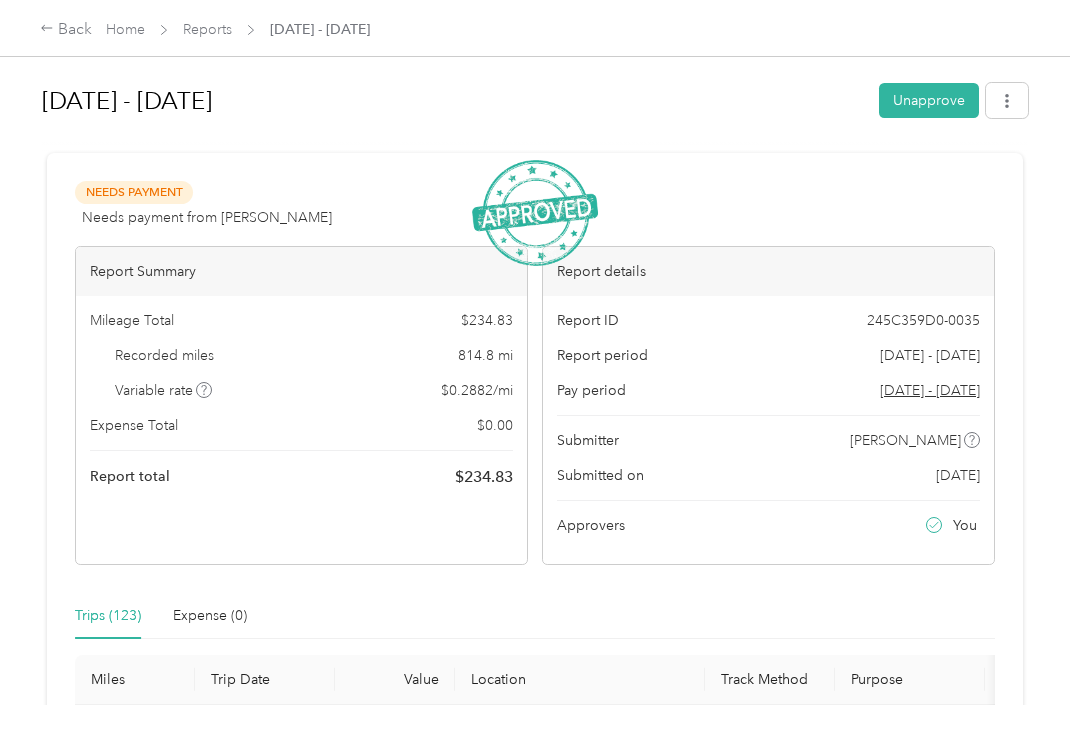 click at bounding box center [1007, 100] 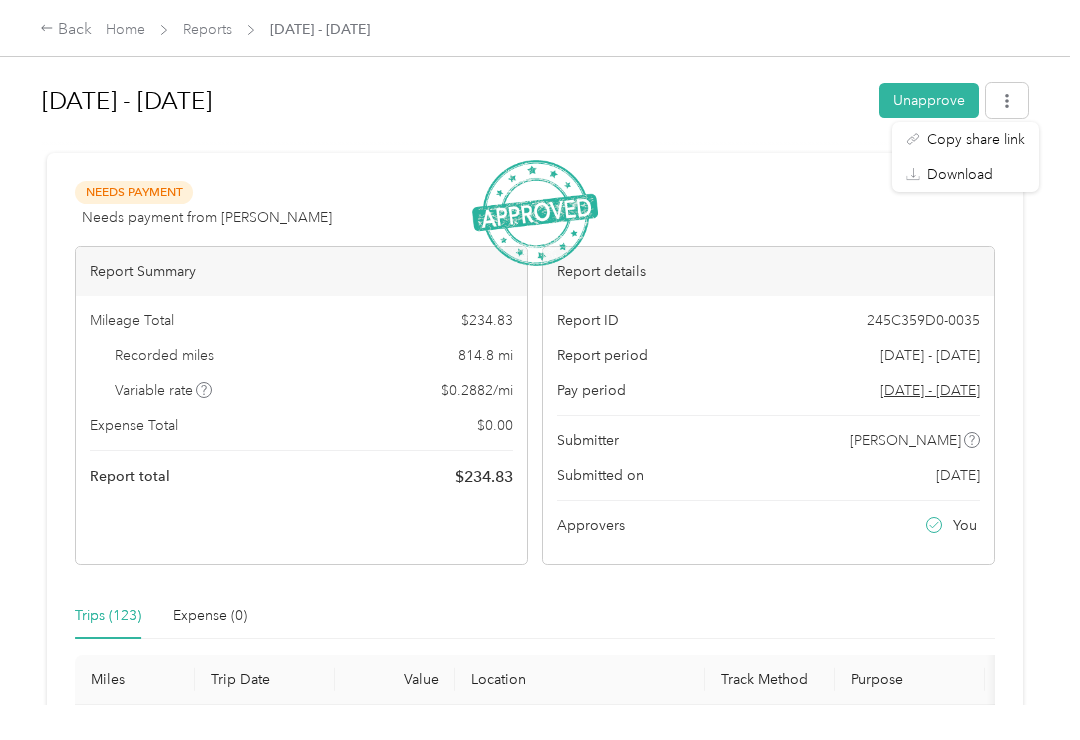 click on "Report details" at bounding box center [768, 271] 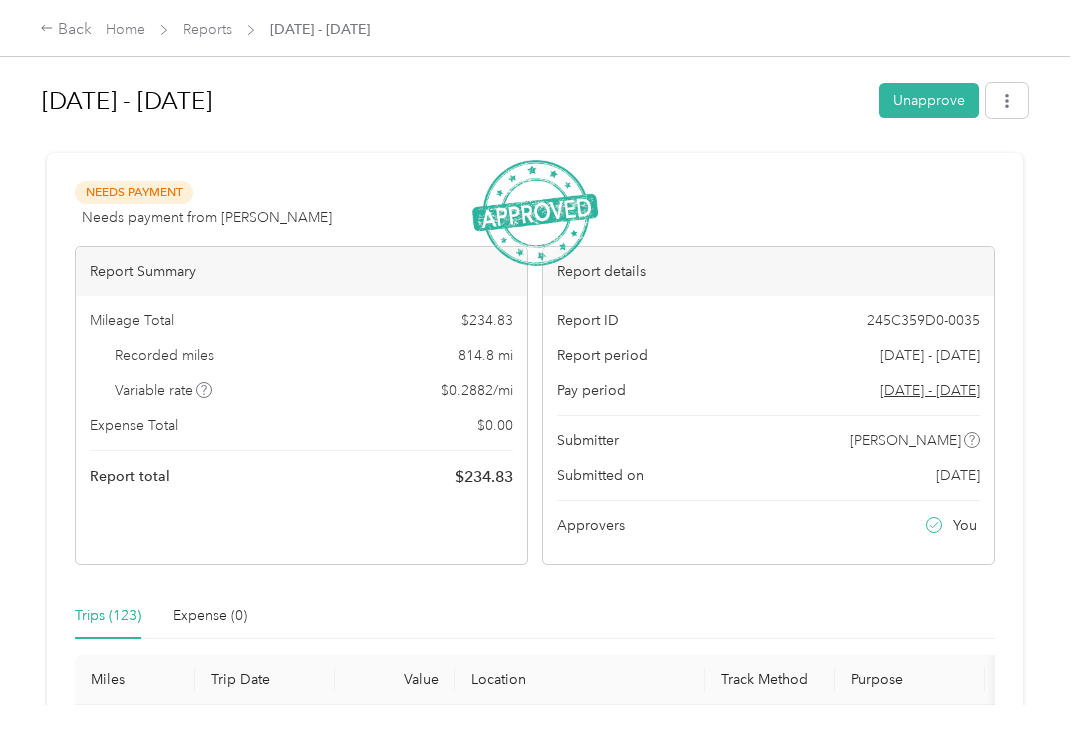 scroll, scrollTop: 0, scrollLeft: 0, axis: both 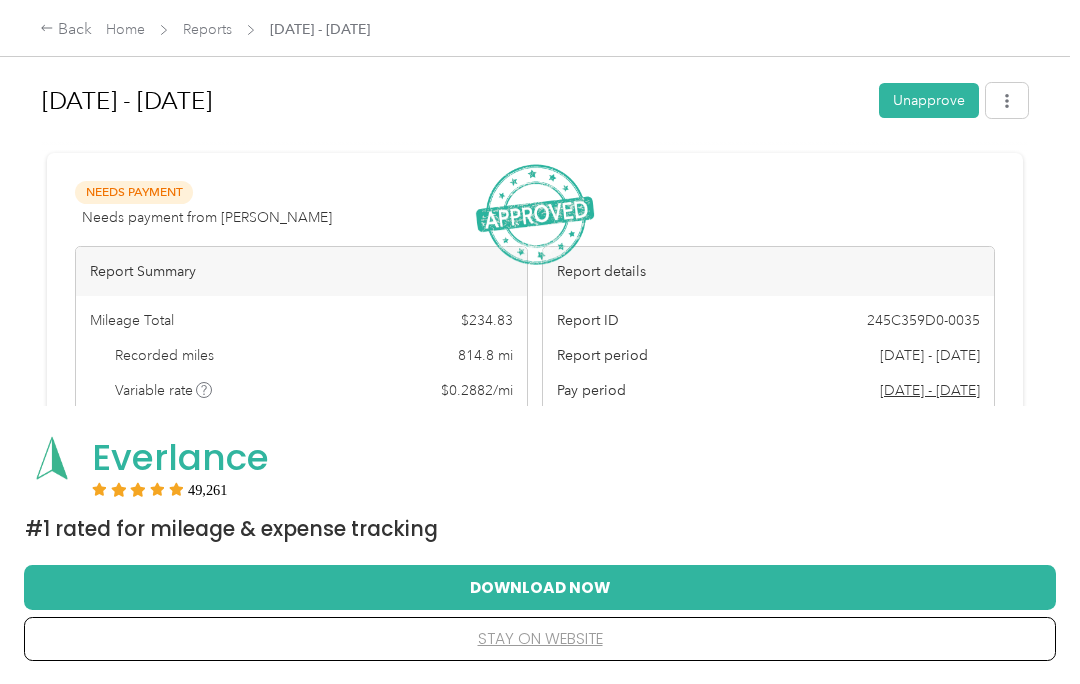 click on "stay on website" at bounding box center (540, 639) 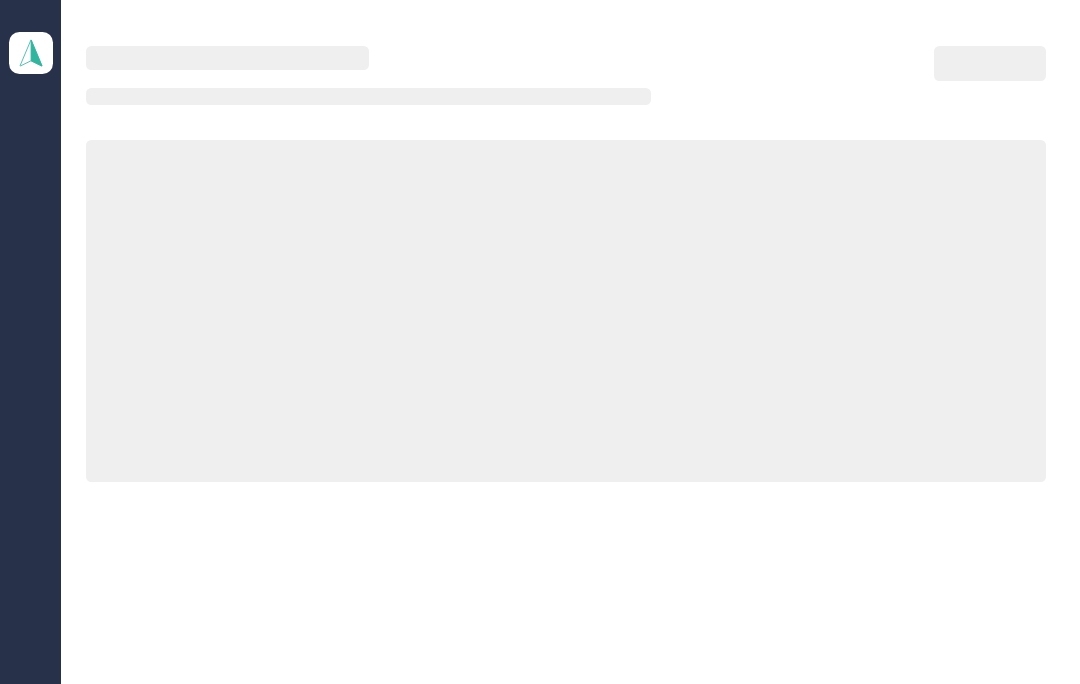 scroll, scrollTop: 0, scrollLeft: 0, axis: both 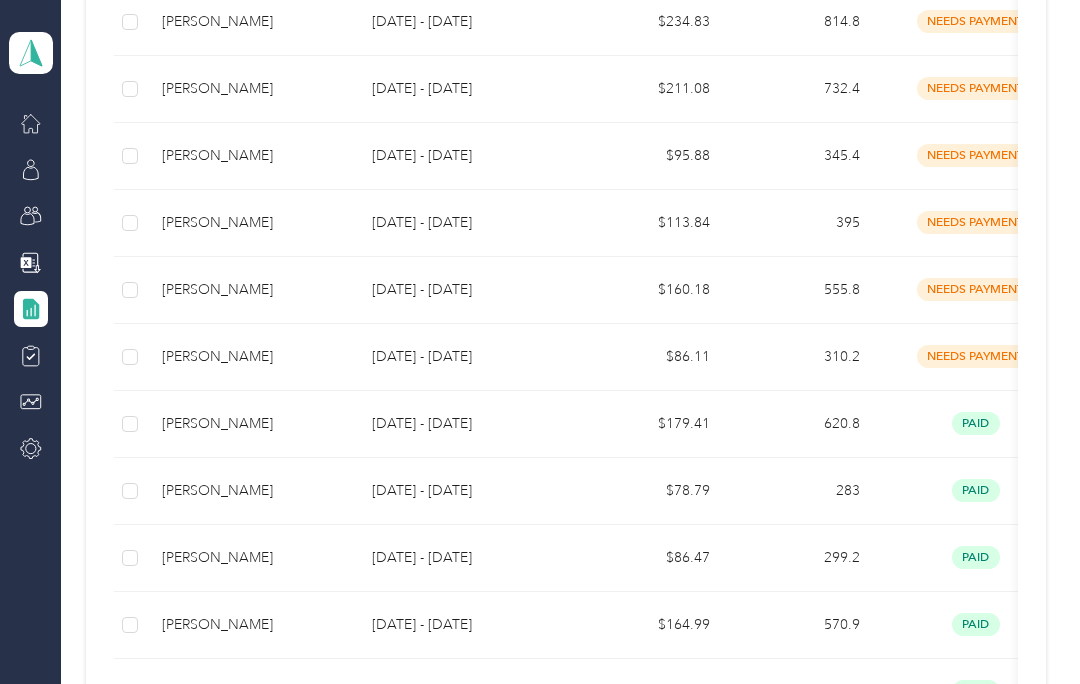 click on "[PERSON_NAME]" at bounding box center [251, 156] 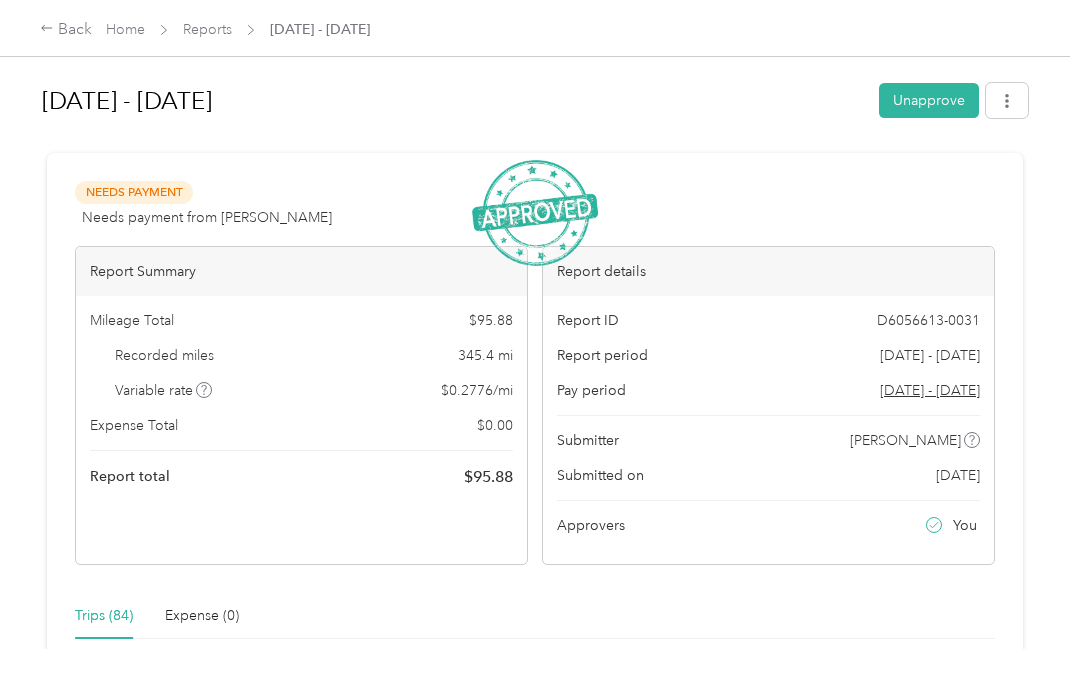 scroll, scrollTop: 0, scrollLeft: 0, axis: both 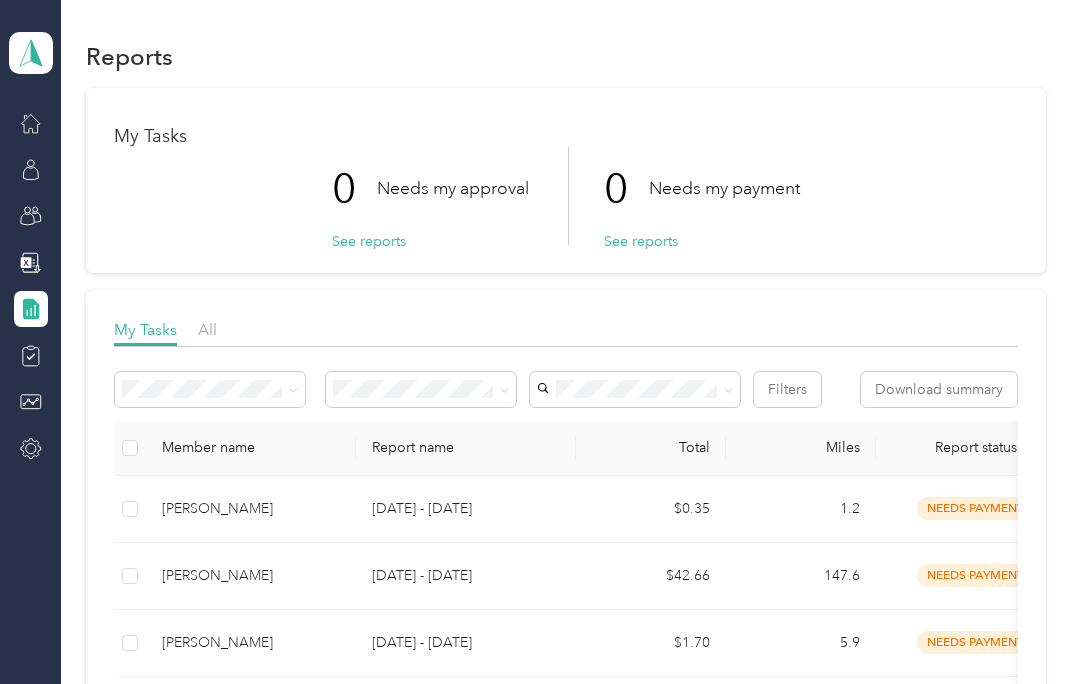 click at bounding box center (31, 402) 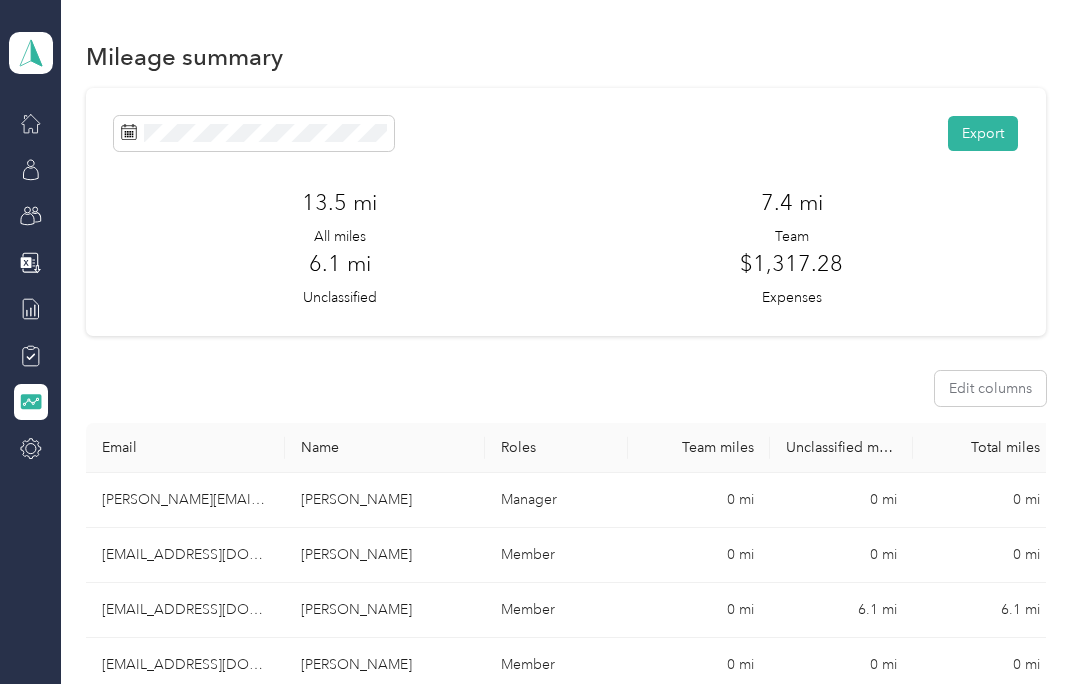 click at bounding box center (31, 356) 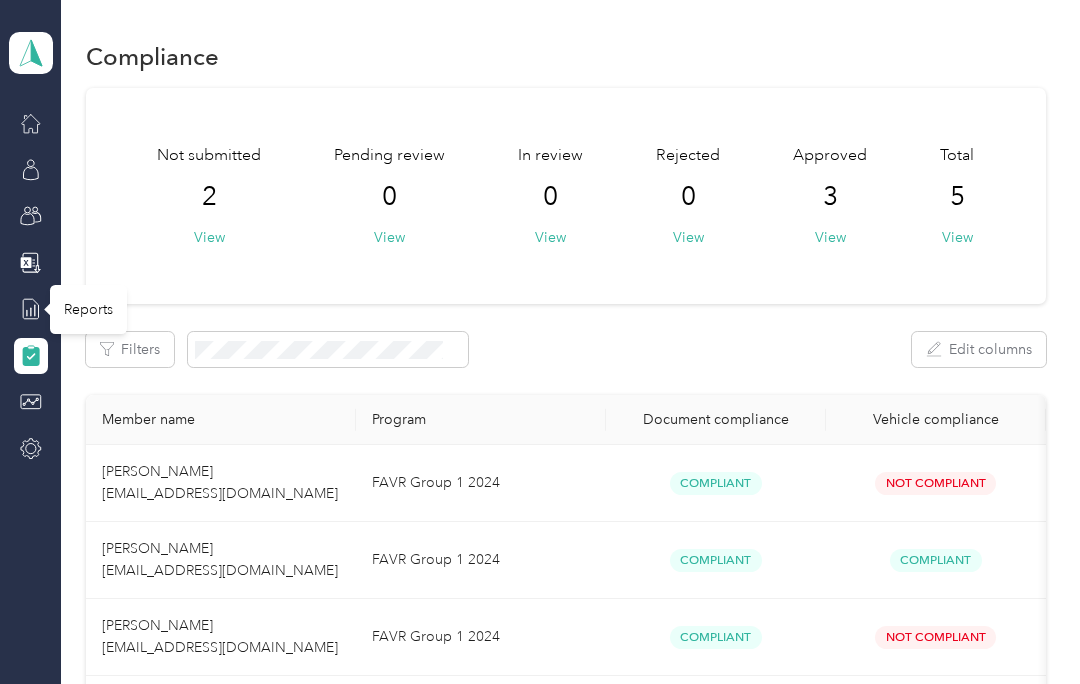 click 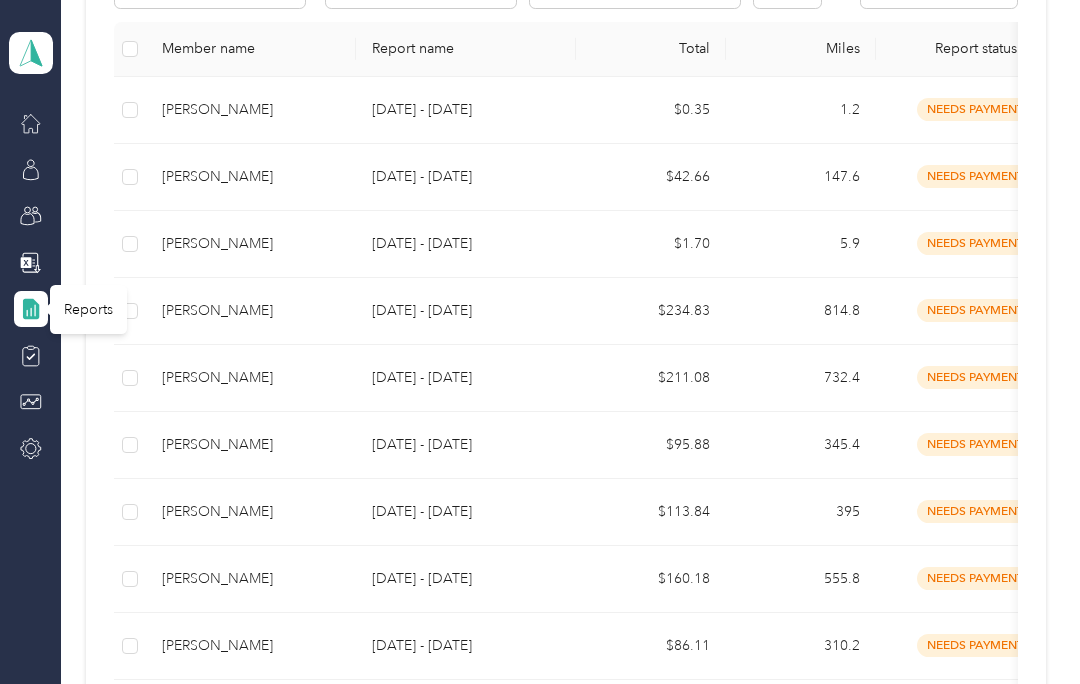 scroll, scrollTop: 401, scrollLeft: 0, axis: vertical 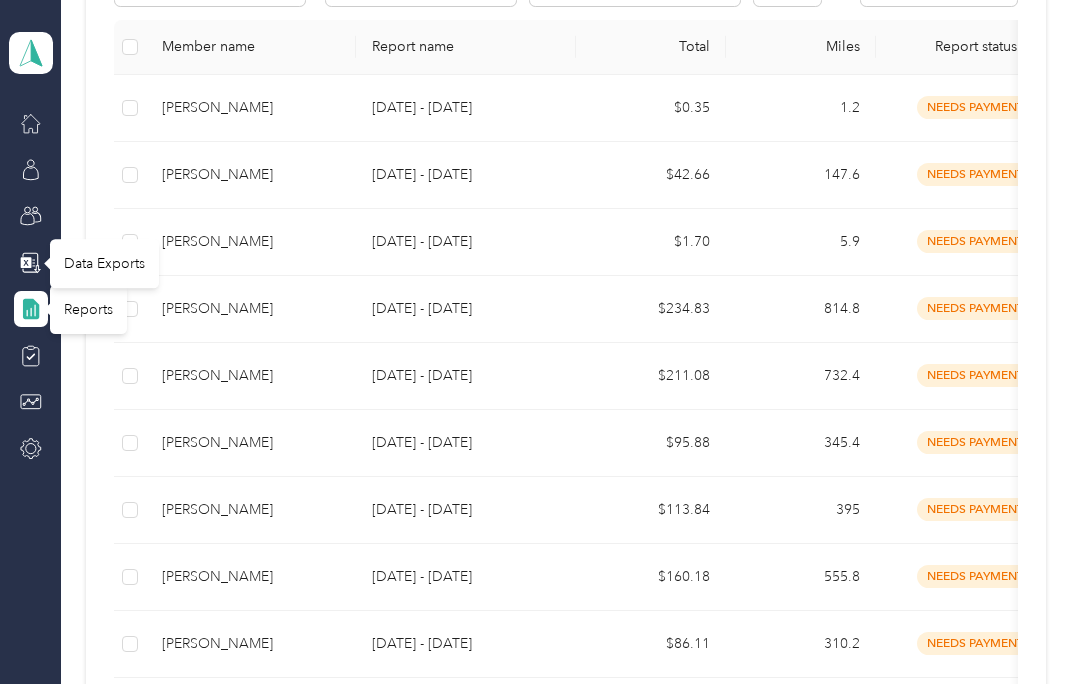 click 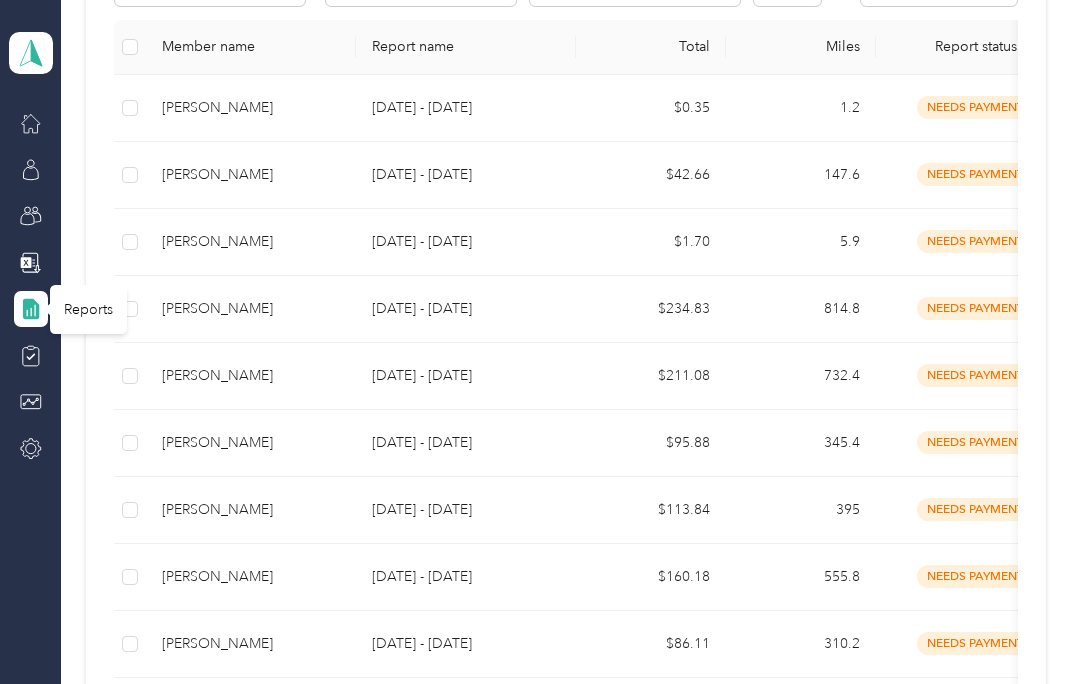 scroll, scrollTop: 0, scrollLeft: 0, axis: both 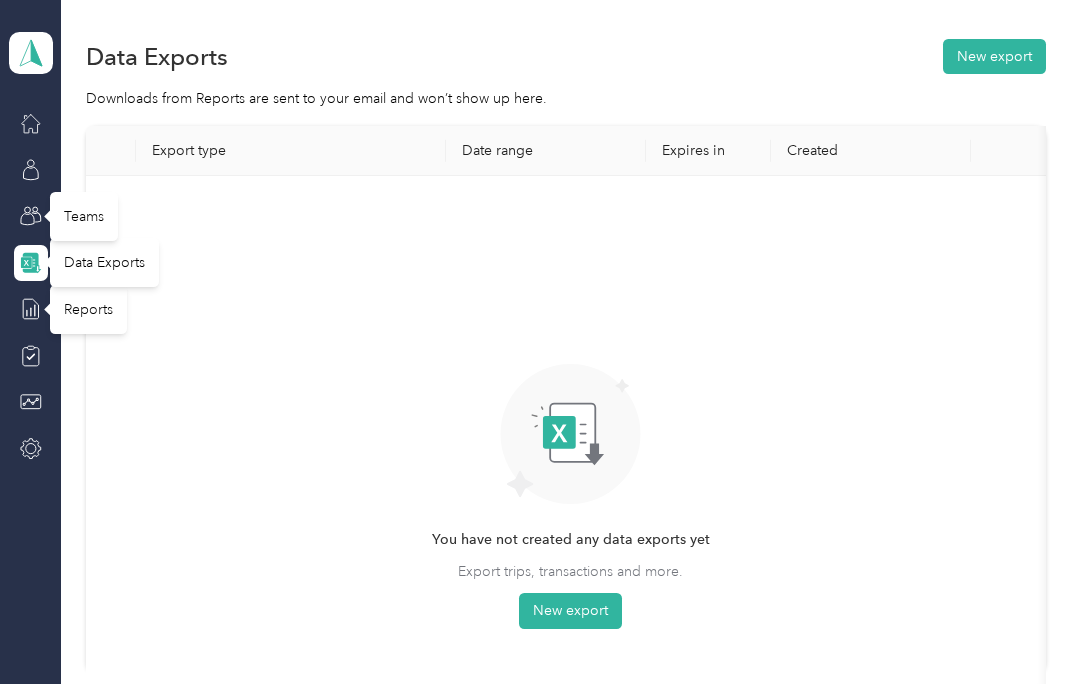 click 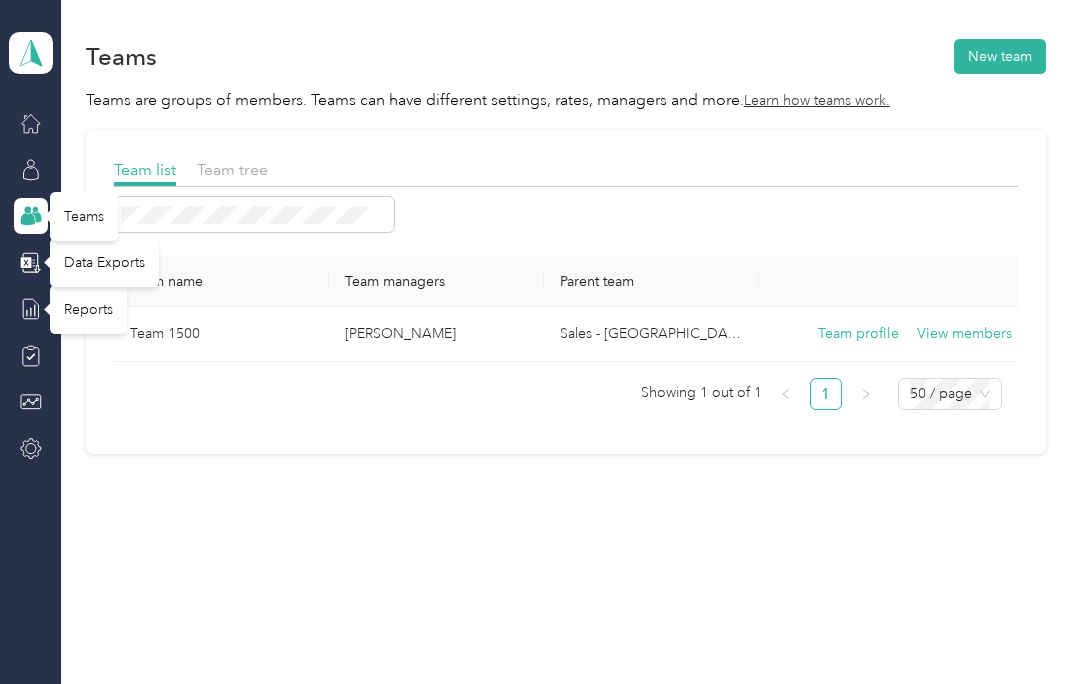 click on "View members" at bounding box center (964, 334) 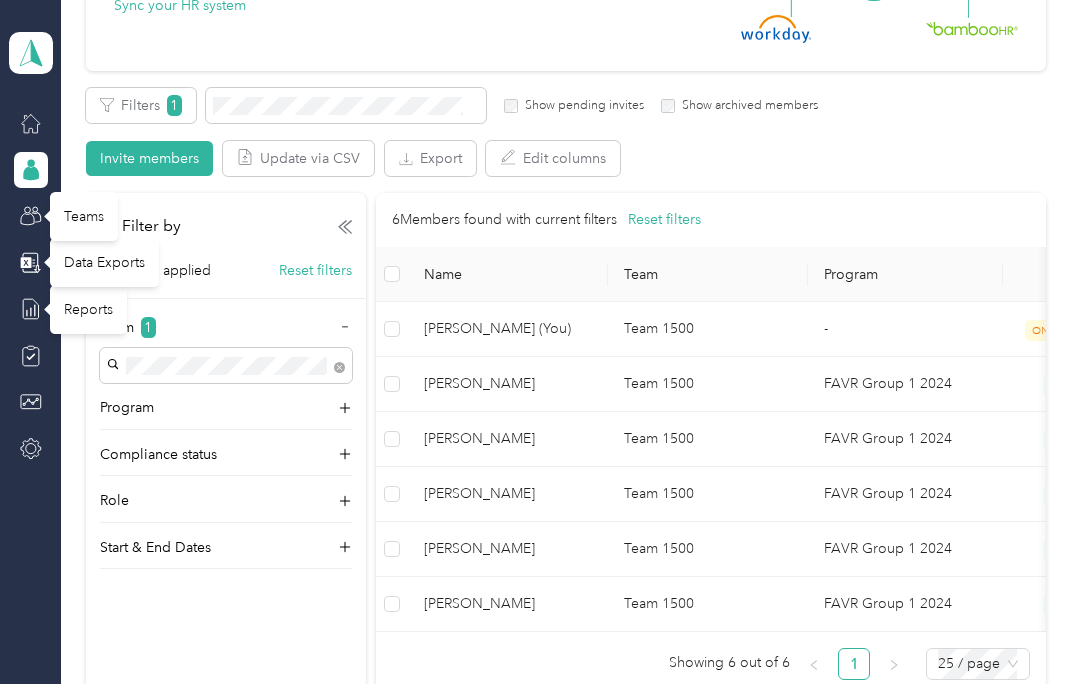 scroll, scrollTop: 284, scrollLeft: 0, axis: vertical 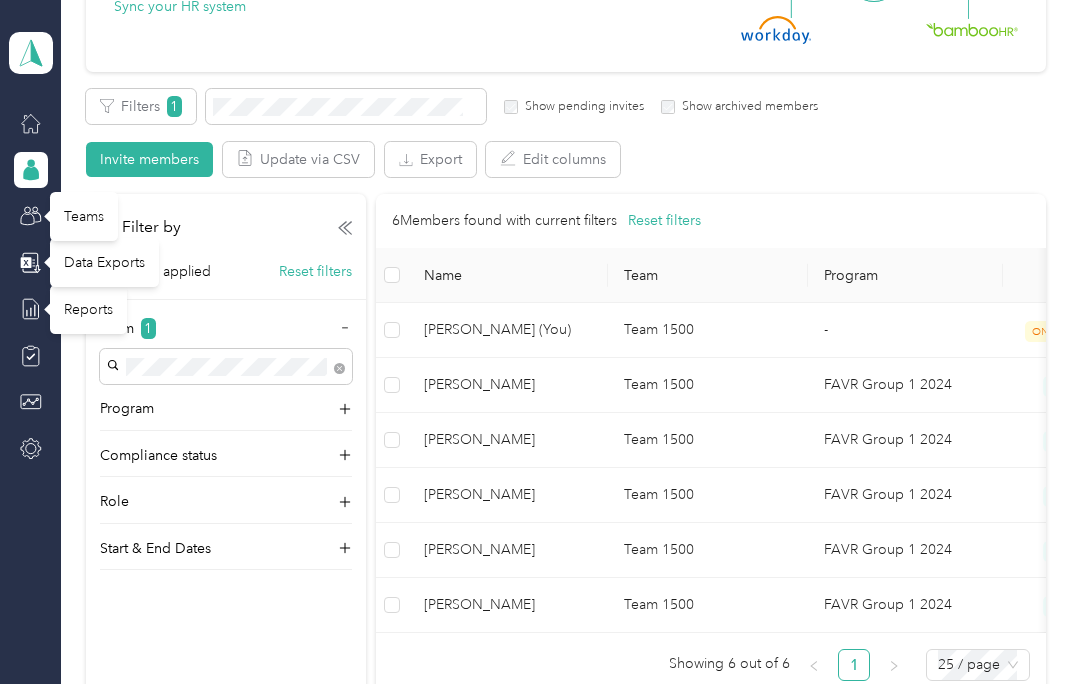 click on "[PERSON_NAME]" at bounding box center (508, 495) 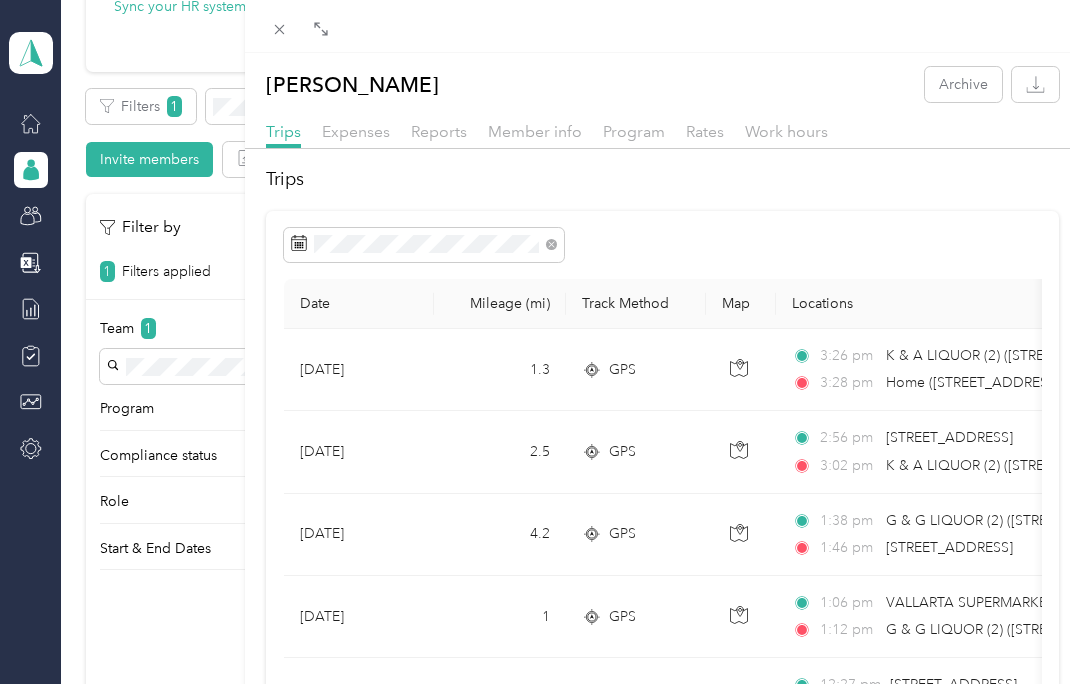 scroll, scrollTop: 0, scrollLeft: 0, axis: both 